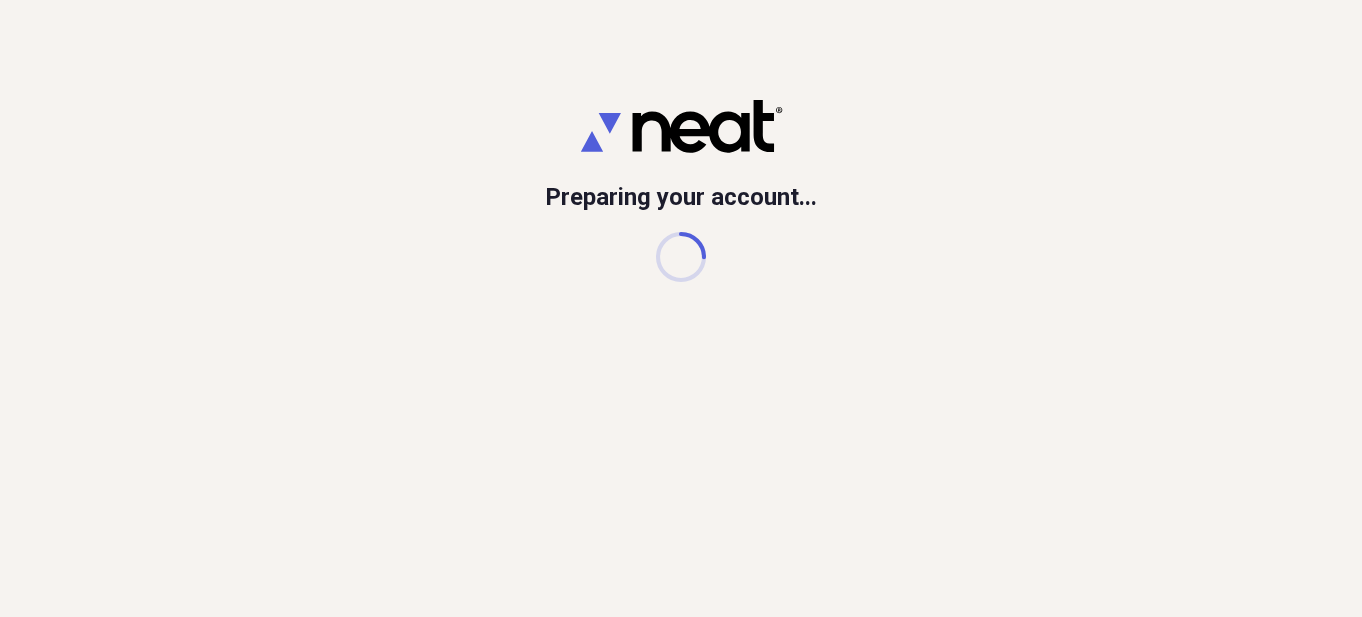 scroll, scrollTop: 0, scrollLeft: 0, axis: both 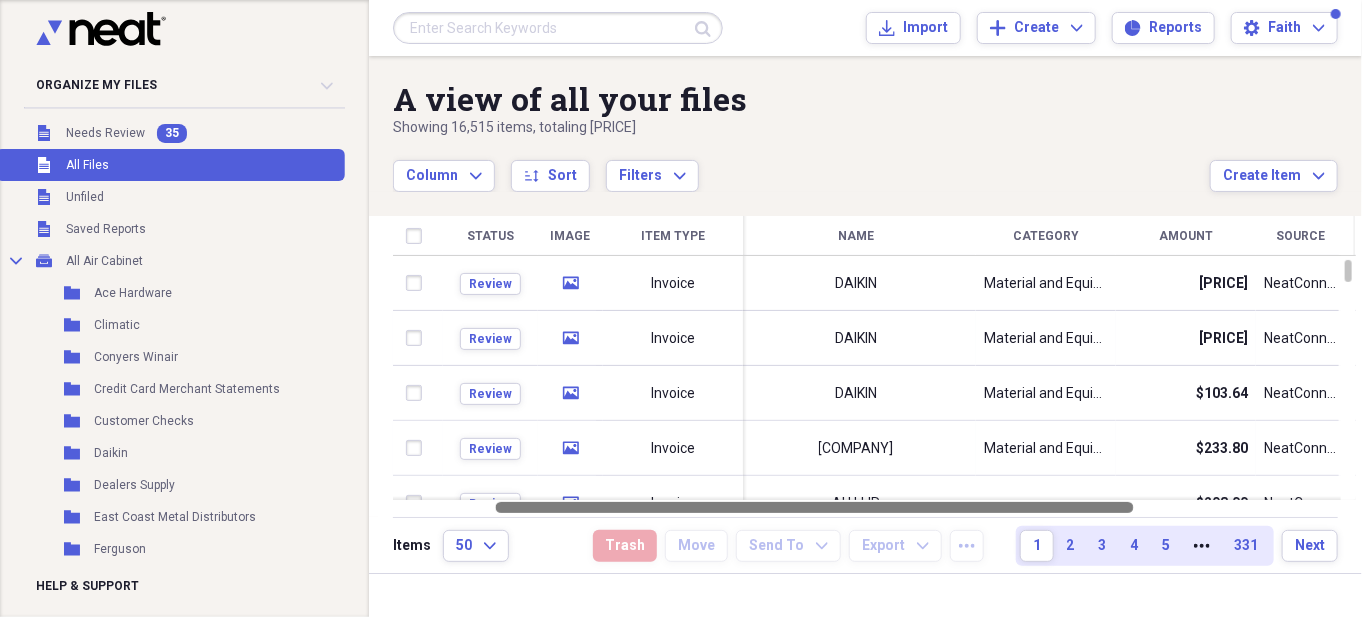 drag, startPoint x: 967, startPoint y: 509, endPoint x: 1070, endPoint y: 508, distance: 103.00485 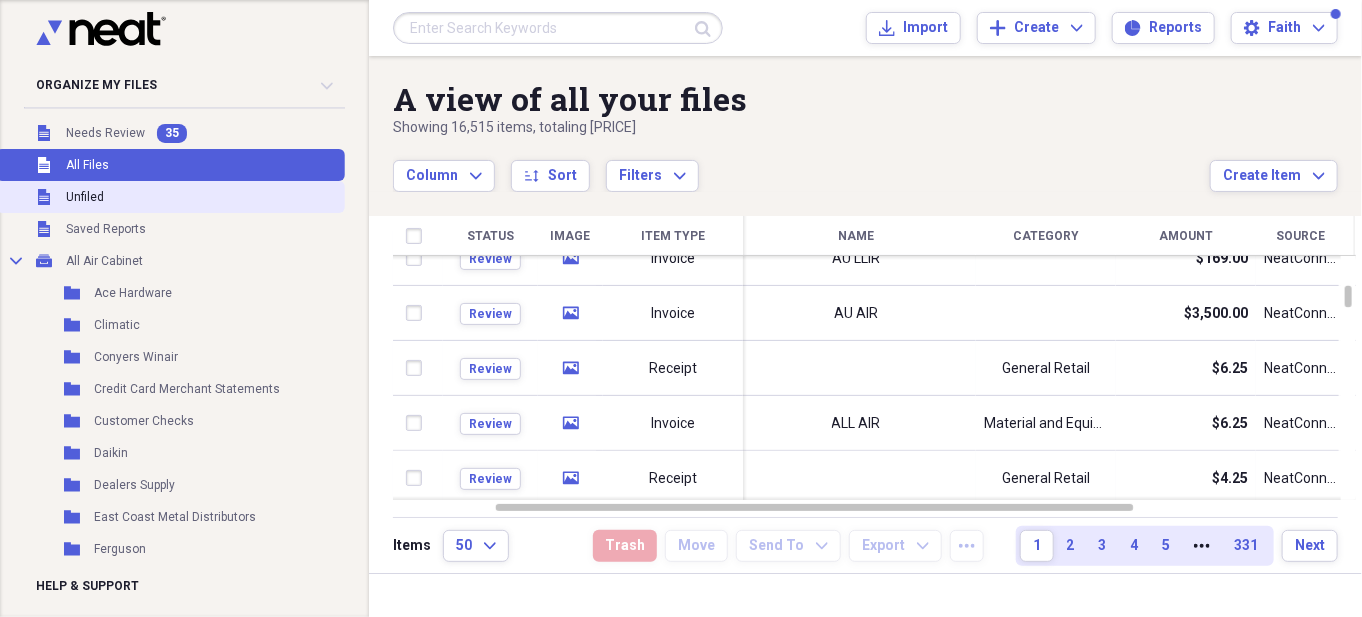 click on "Unfiled Unfiled" at bounding box center (170, 197) 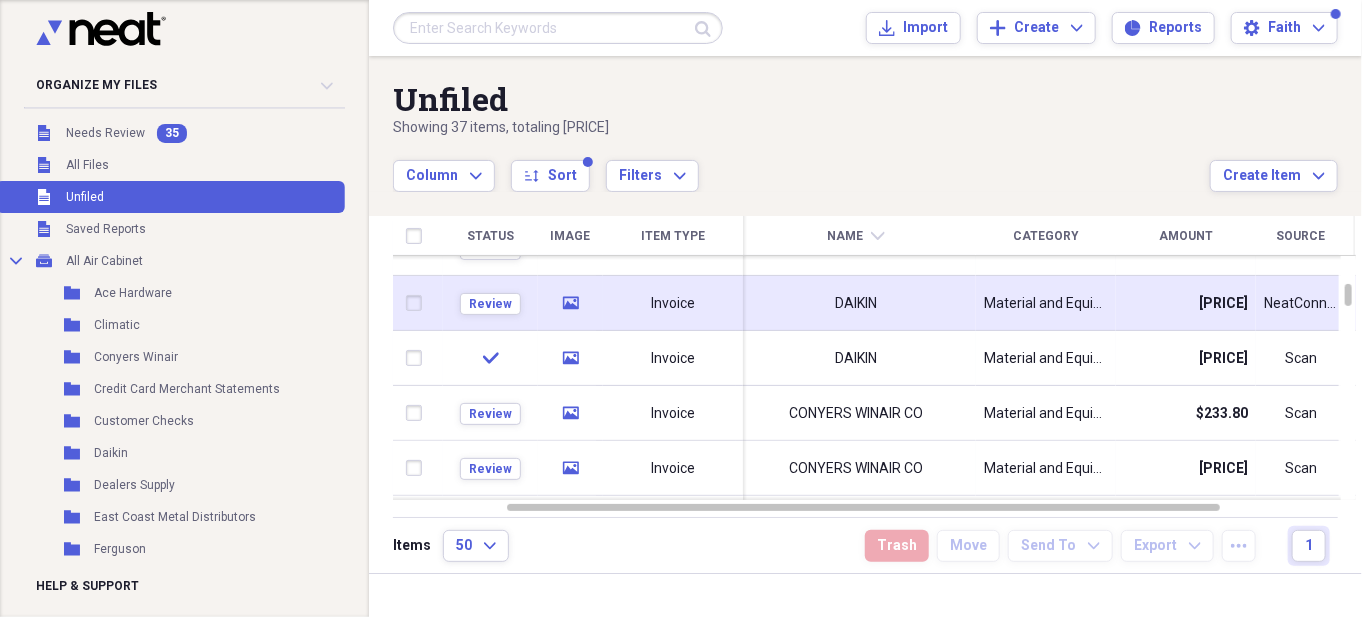 click on "DAIKIN" at bounding box center (856, 303) 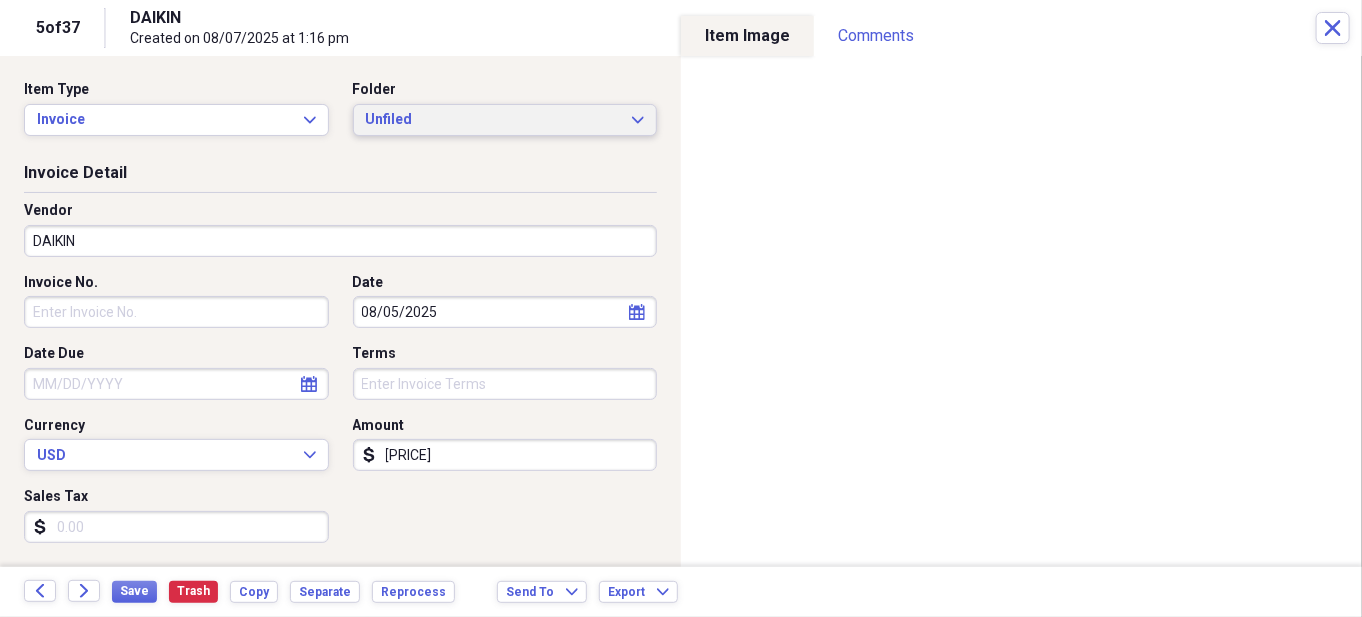 click on "Unfiled" at bounding box center (493, 120) 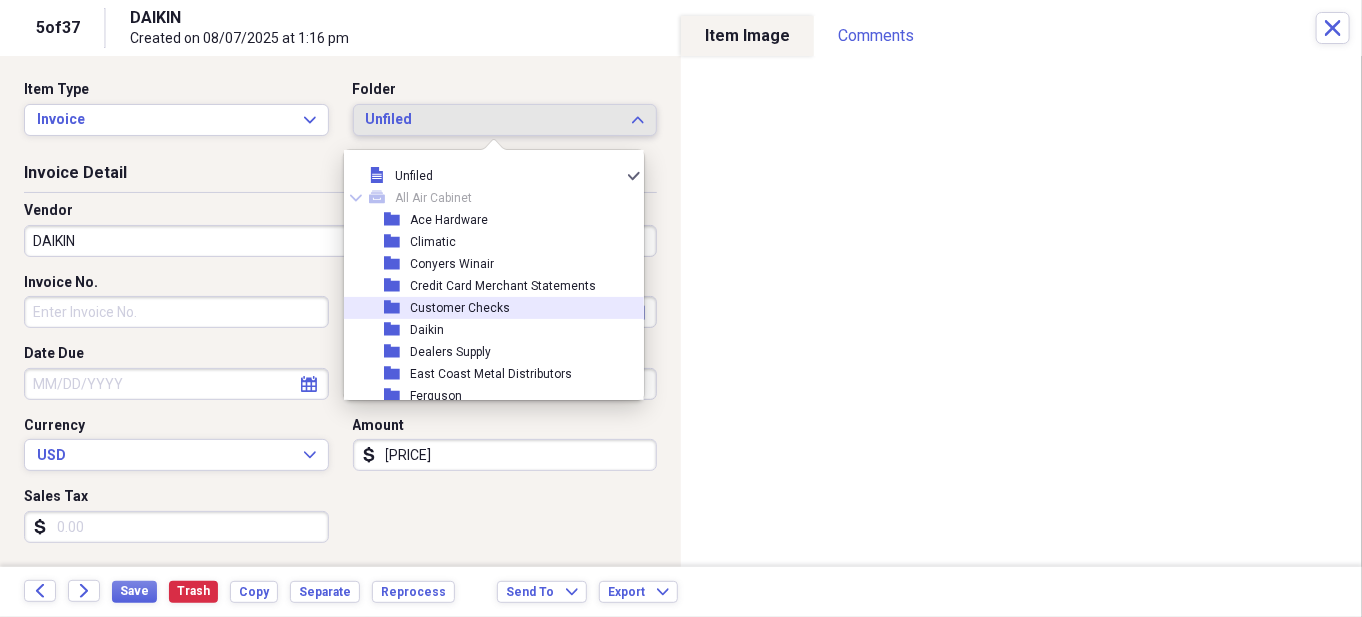 click on "Customer Checks" at bounding box center [460, 308] 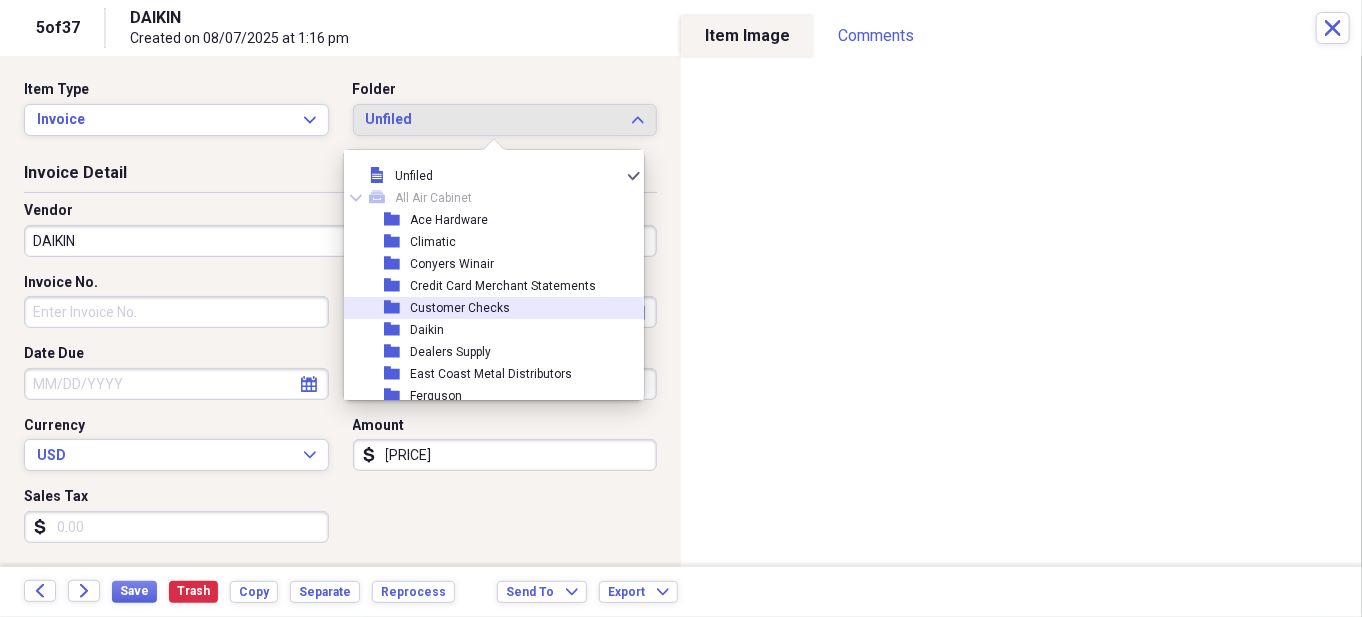 select on "7" 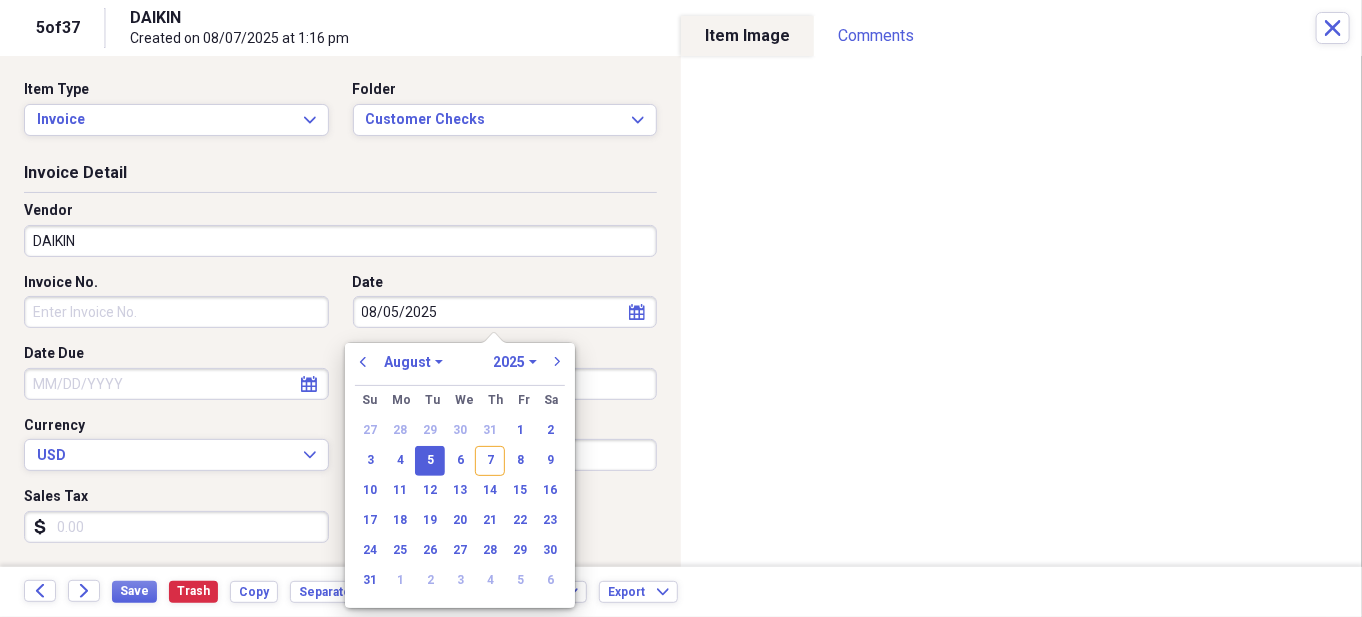 click on "08/05/2025" at bounding box center [505, 312] 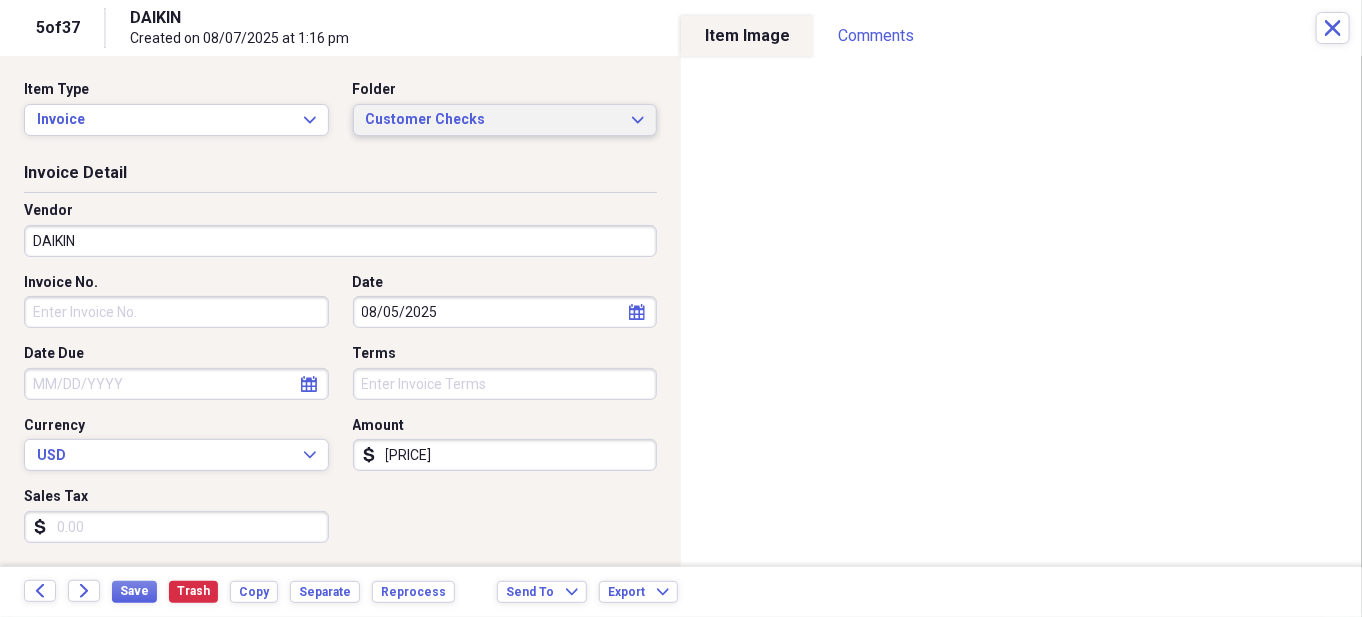 click on "Customer Checks Expand" at bounding box center (505, 120) 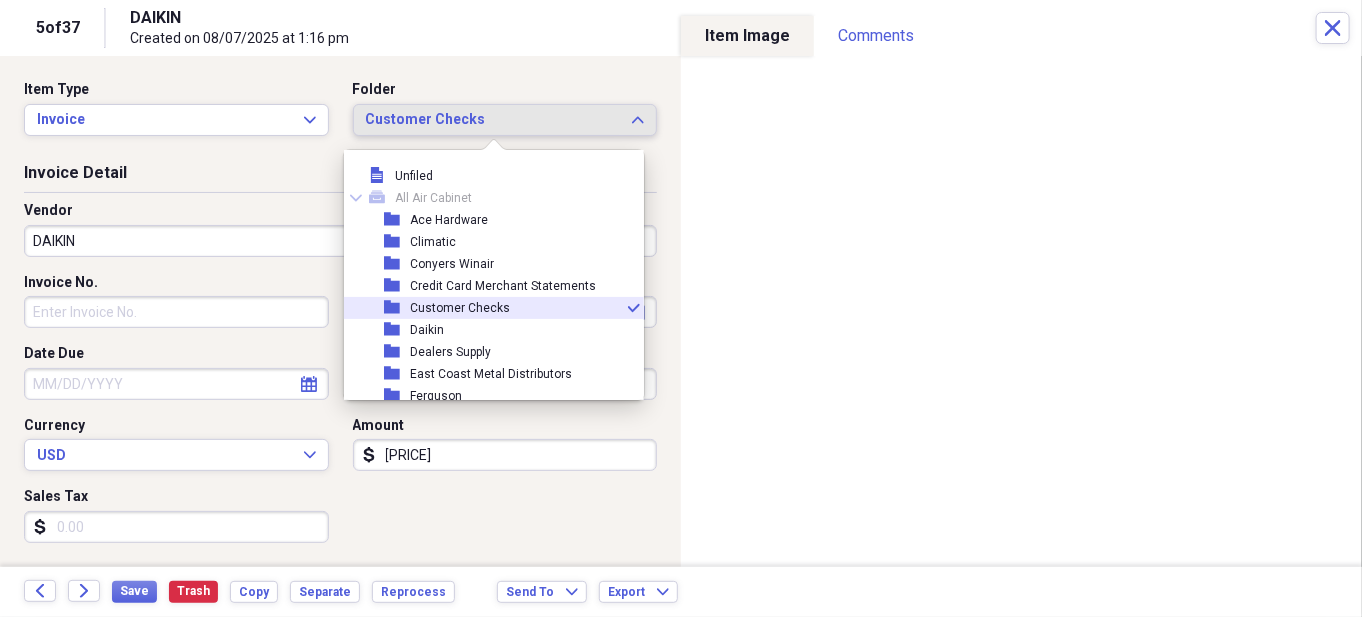scroll, scrollTop: 32, scrollLeft: 0, axis: vertical 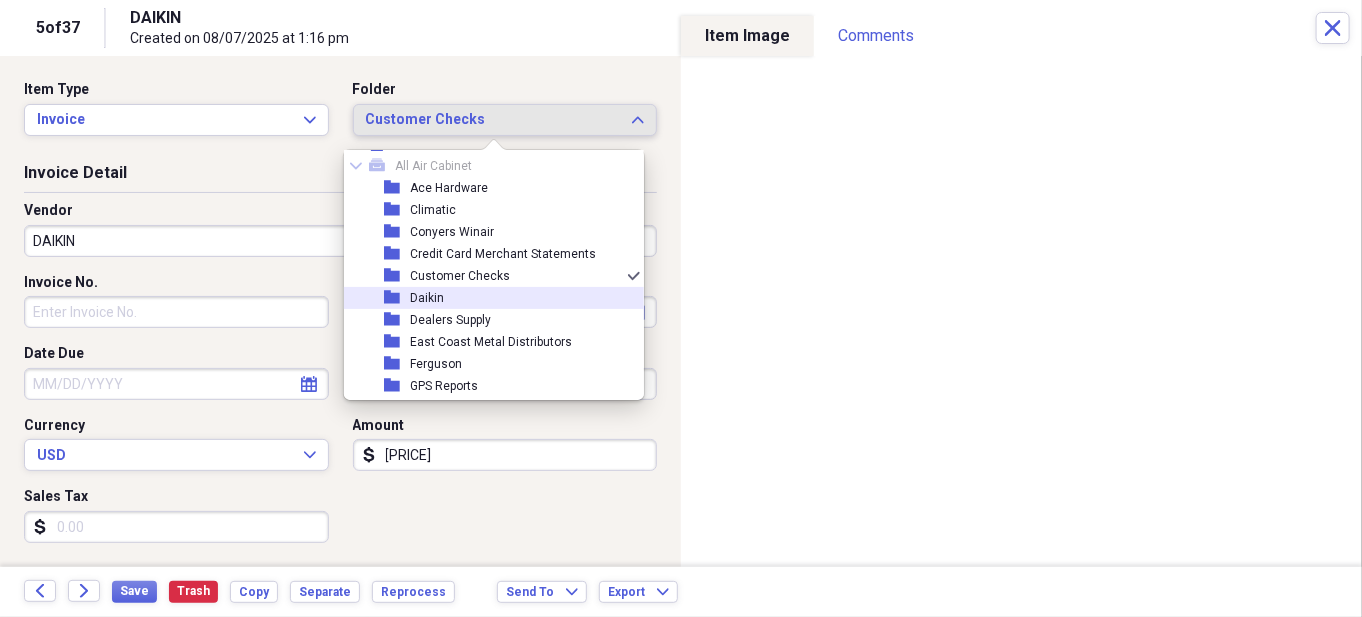 click on "folder Daikin" at bounding box center (486, 298) 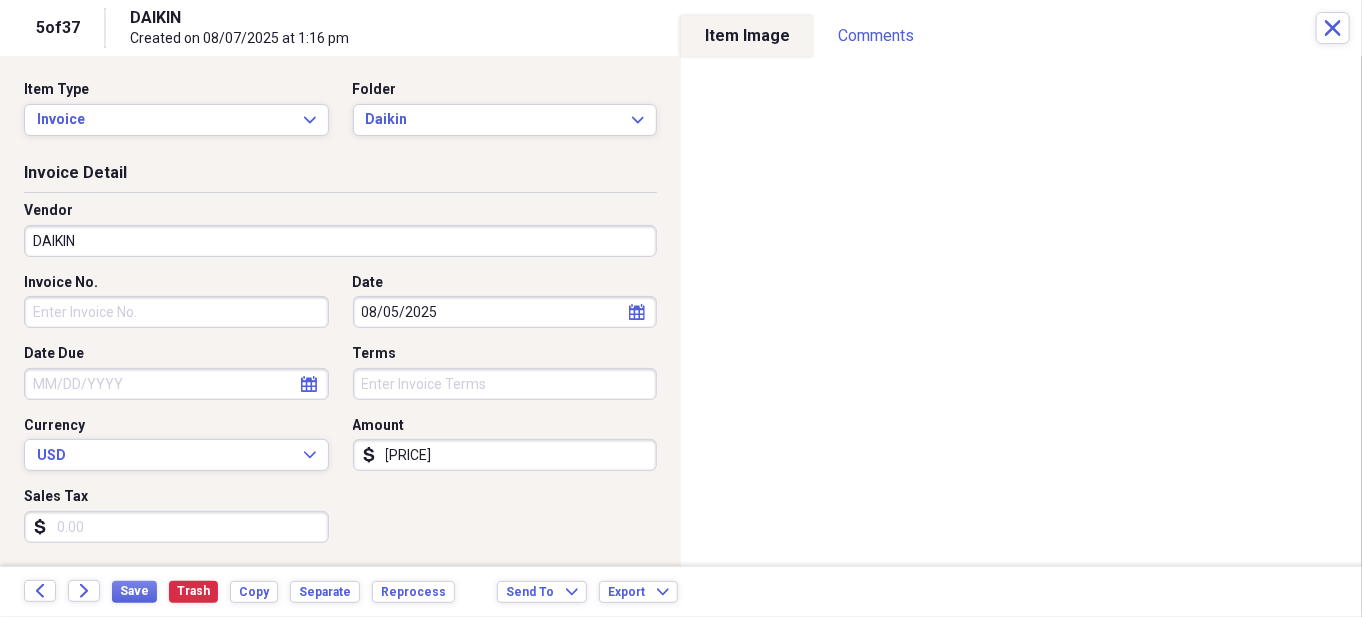 drag, startPoint x: 490, startPoint y: 484, endPoint x: 454, endPoint y: 510, distance: 44.407207 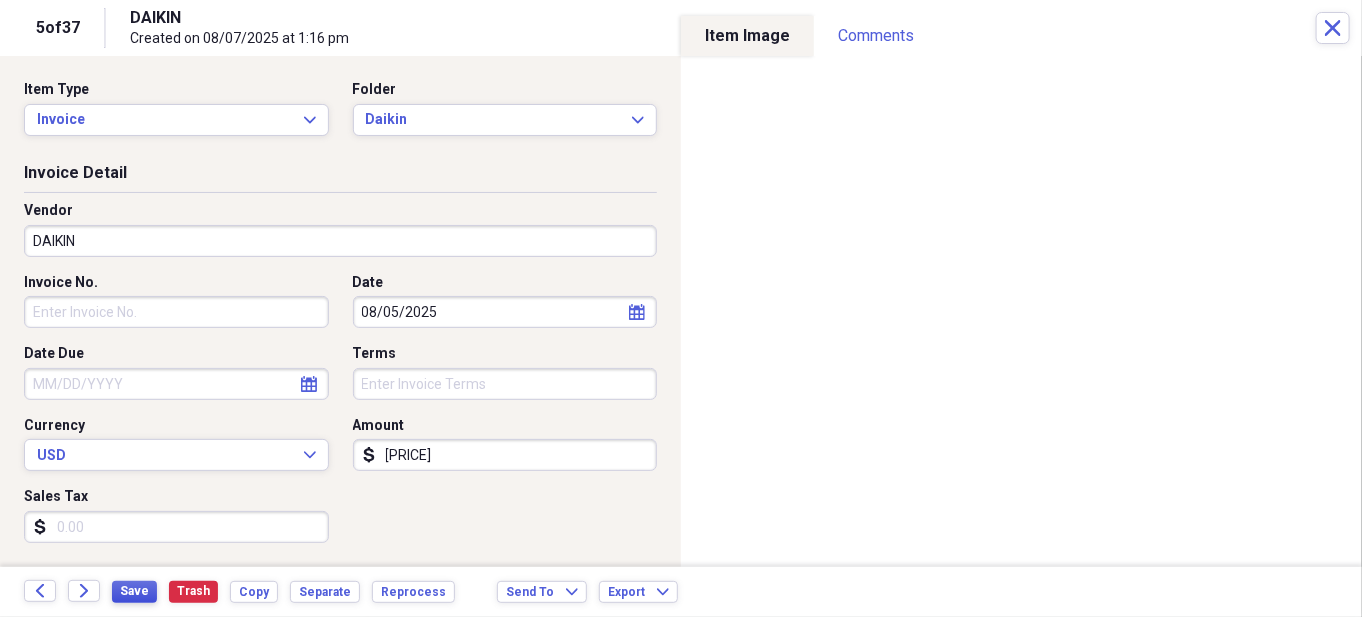 click on "Save" at bounding box center (134, 591) 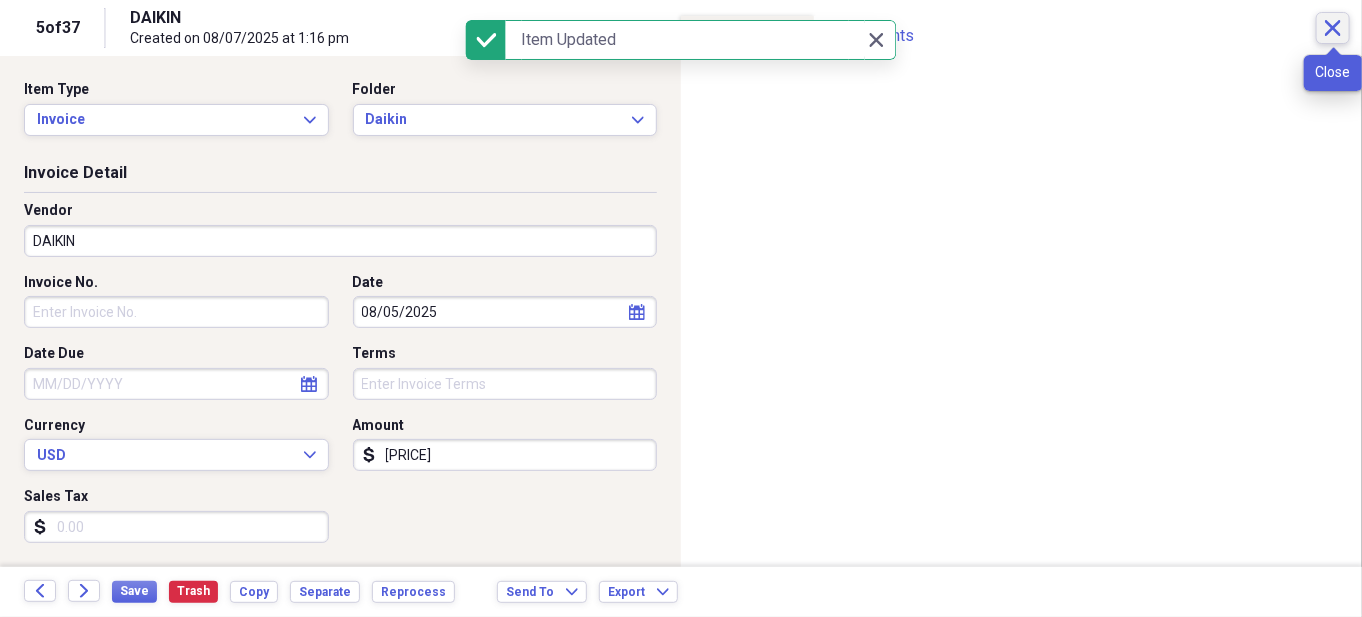 click on "Close" at bounding box center (1333, 28) 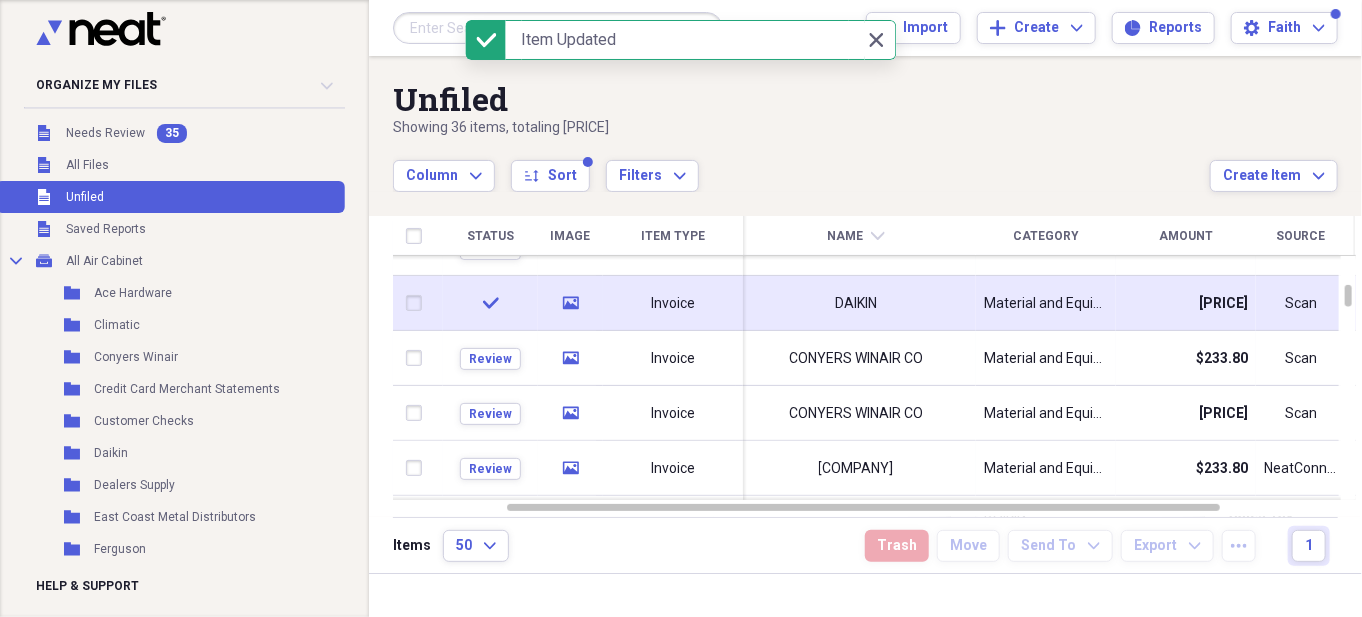 click on "Invoice" at bounding box center [673, 303] 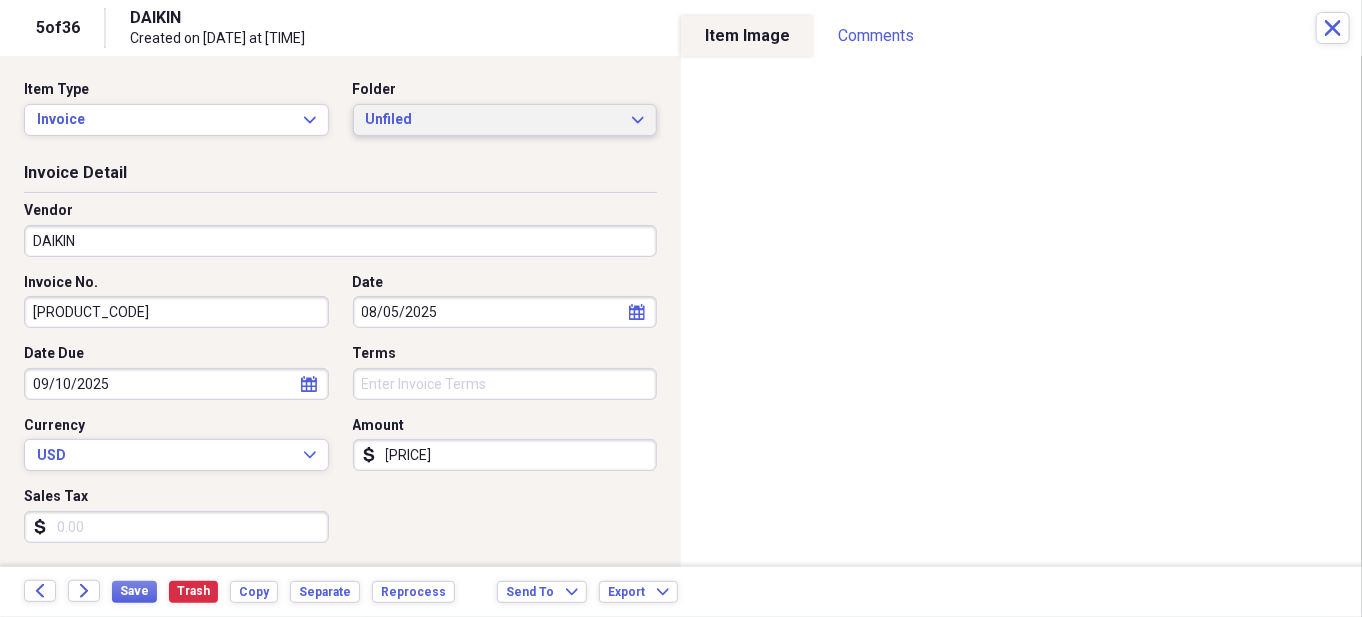 click on "Unfiled" at bounding box center (493, 120) 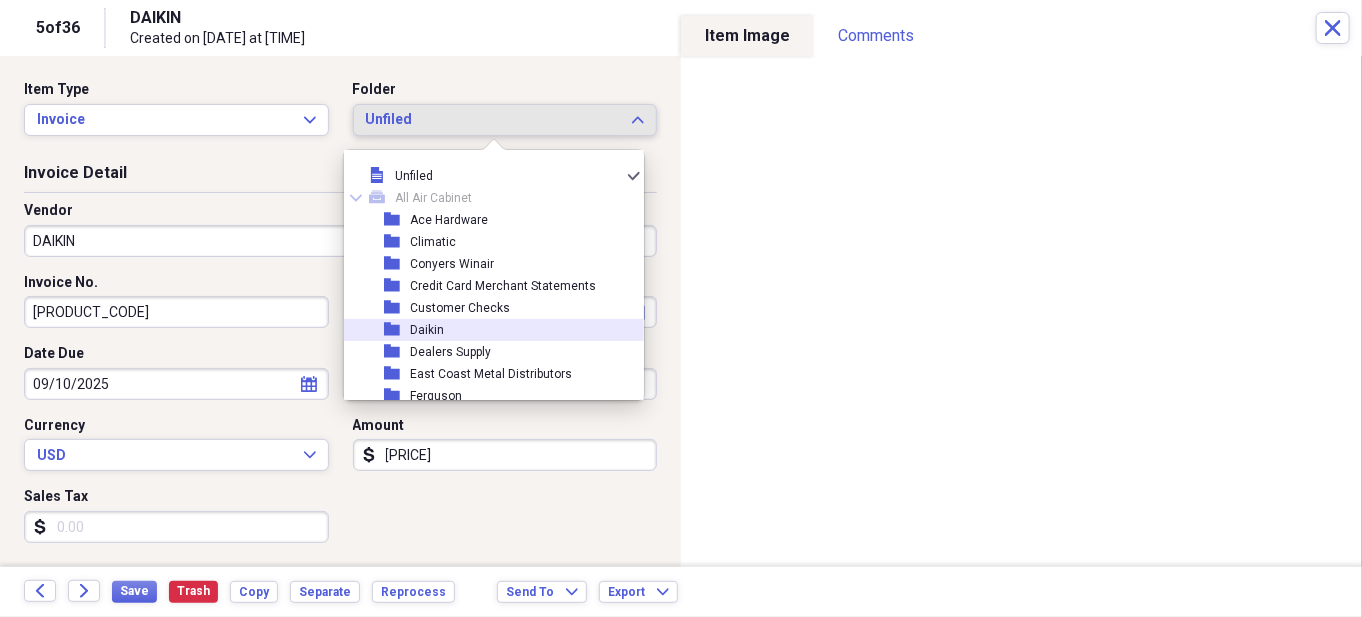 click on "folder Daikin" at bounding box center [486, 330] 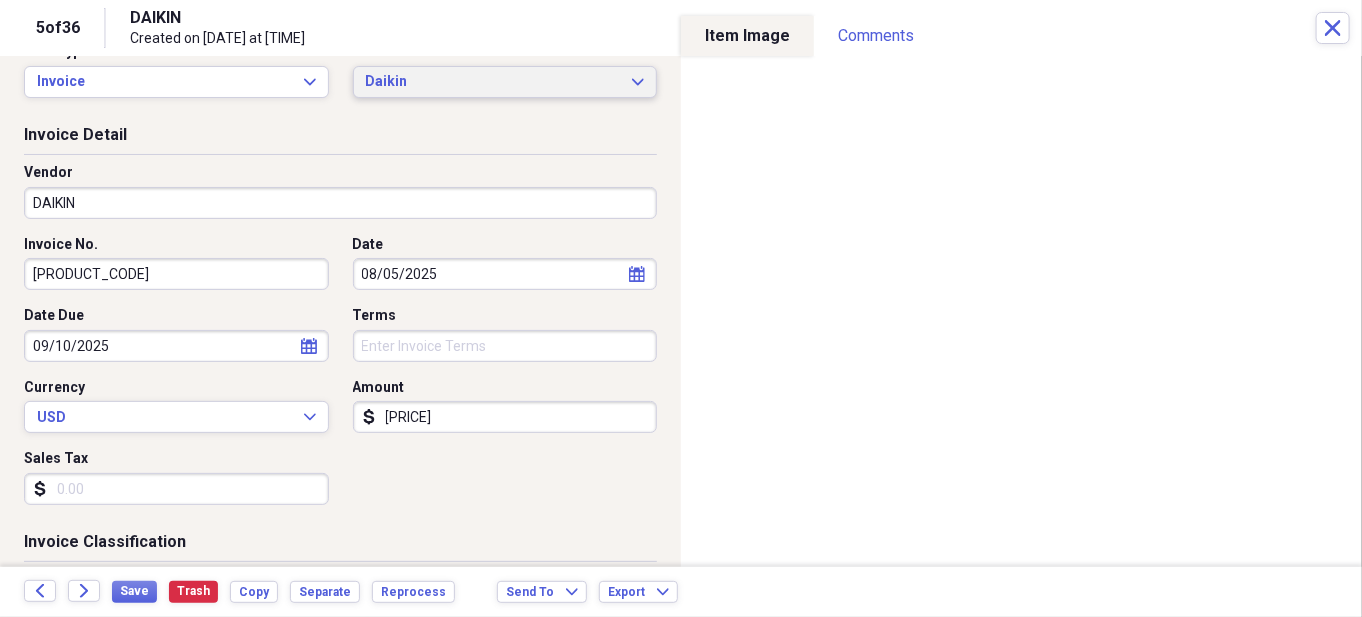 scroll, scrollTop: 100, scrollLeft: 0, axis: vertical 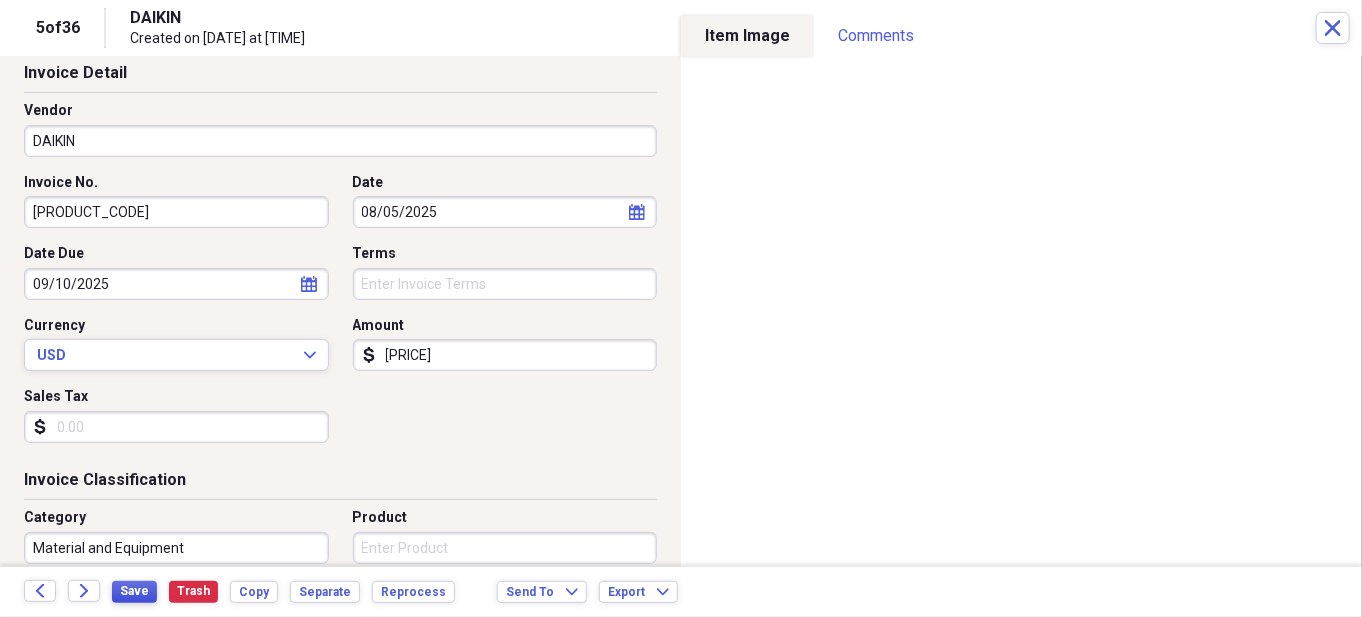 drag, startPoint x: 121, startPoint y: 585, endPoint x: 182, endPoint y: 534, distance: 79.51101 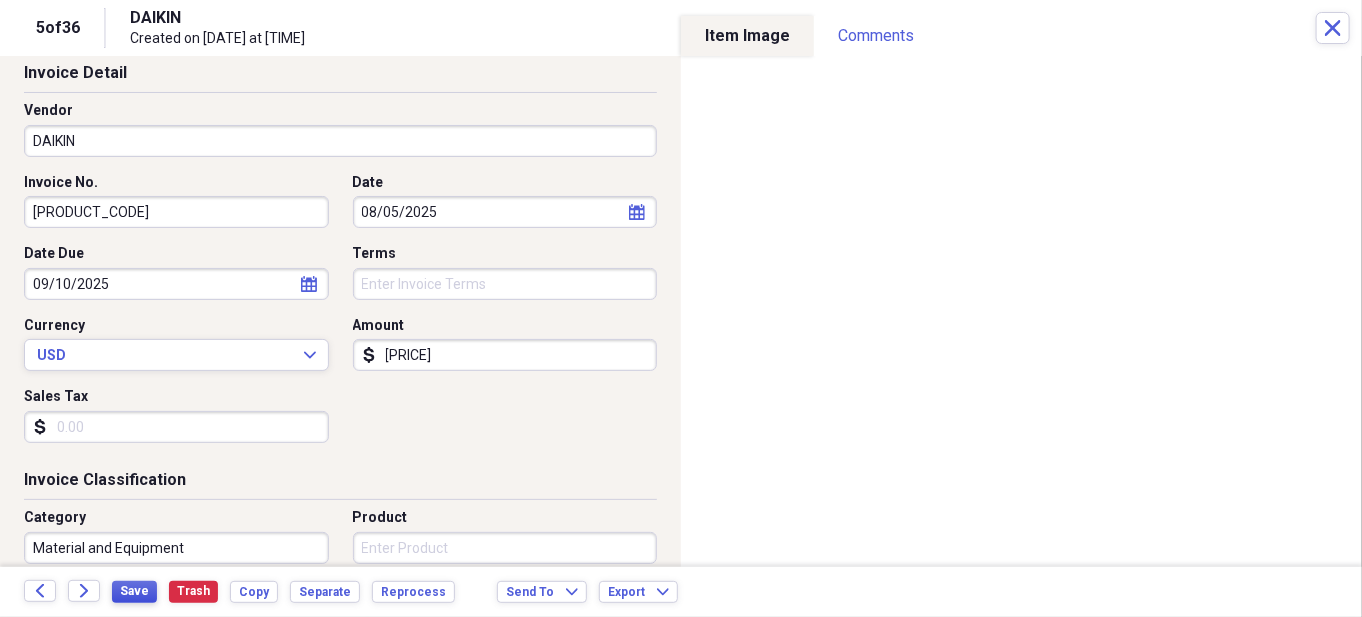 click on "Save" at bounding box center (134, 591) 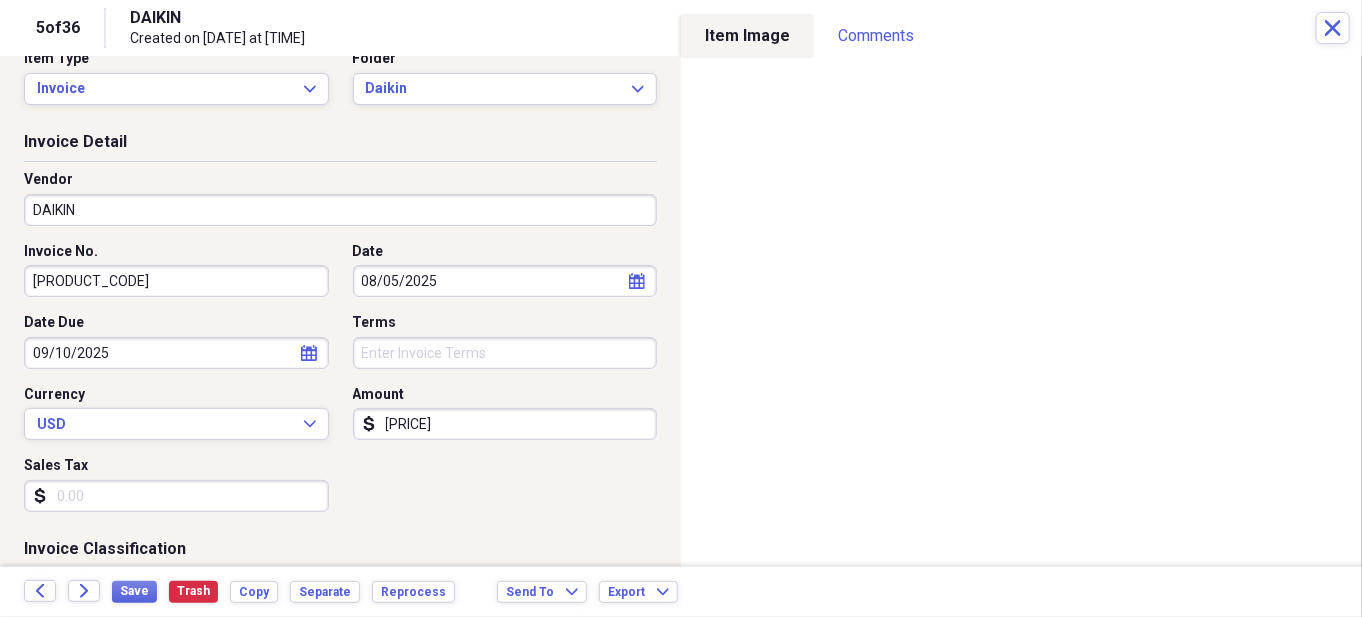 scroll, scrollTop: 0, scrollLeft: 0, axis: both 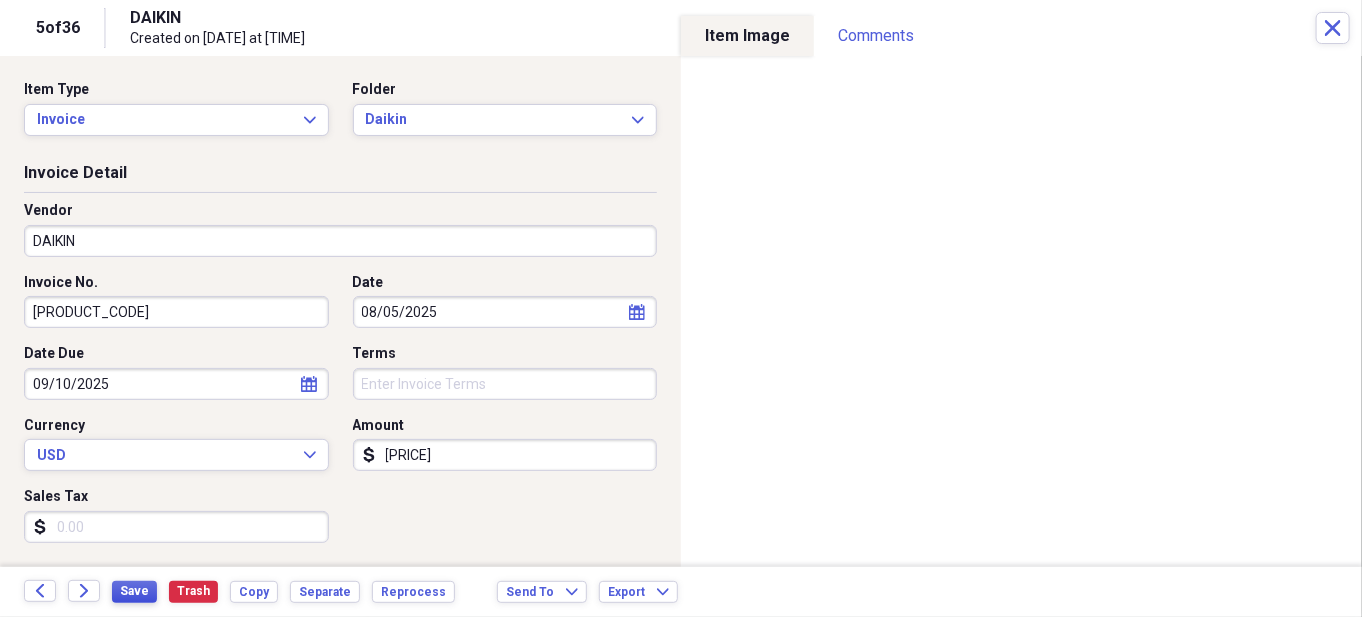 click on "Save" at bounding box center (134, 592) 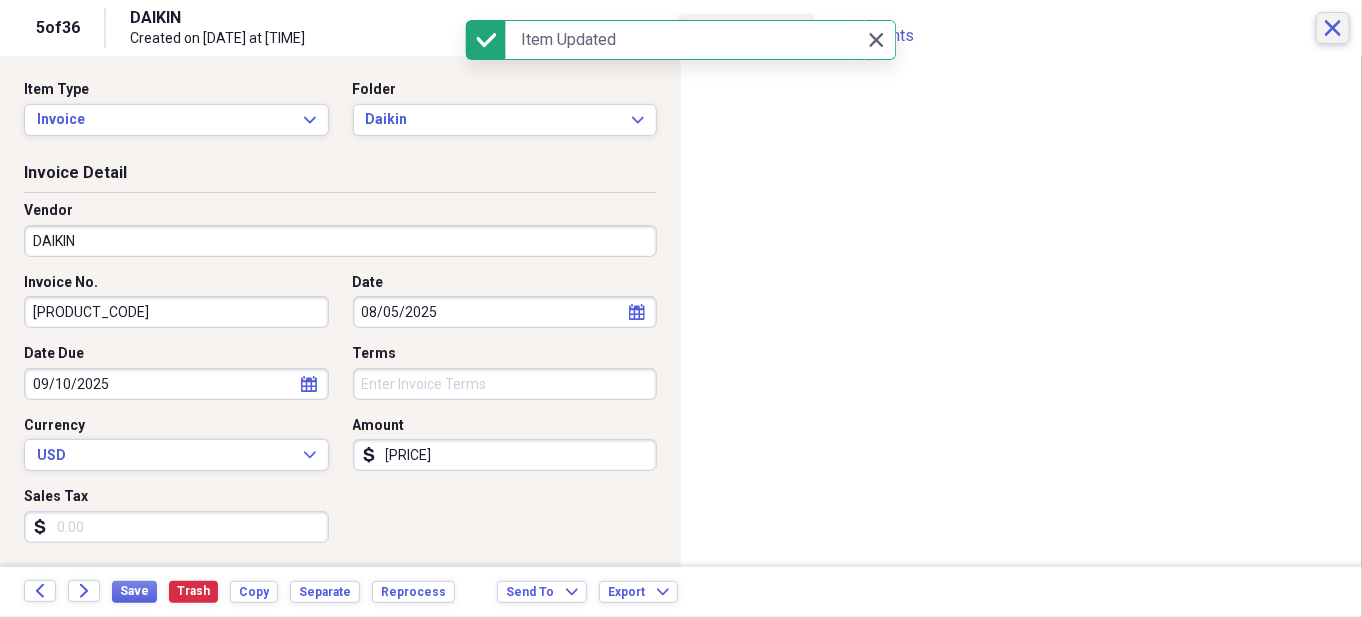 click on "Close" at bounding box center [1333, 28] 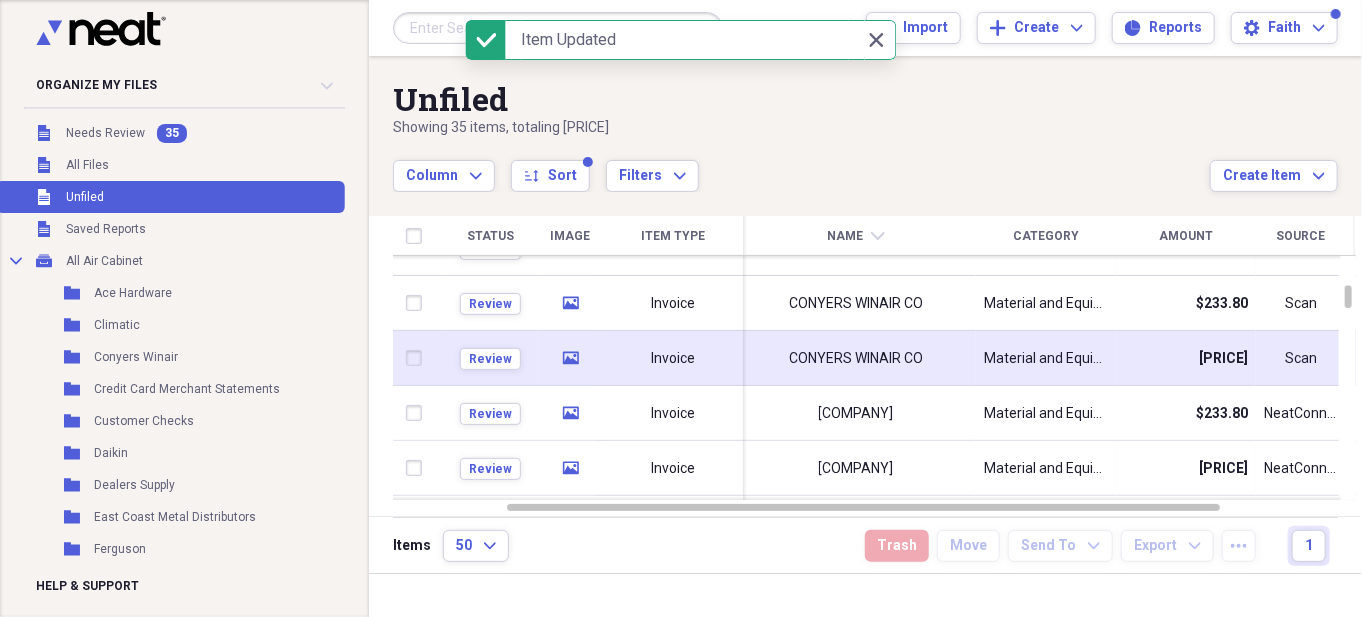 click on "CONYERS WINAIR CO" at bounding box center [856, 358] 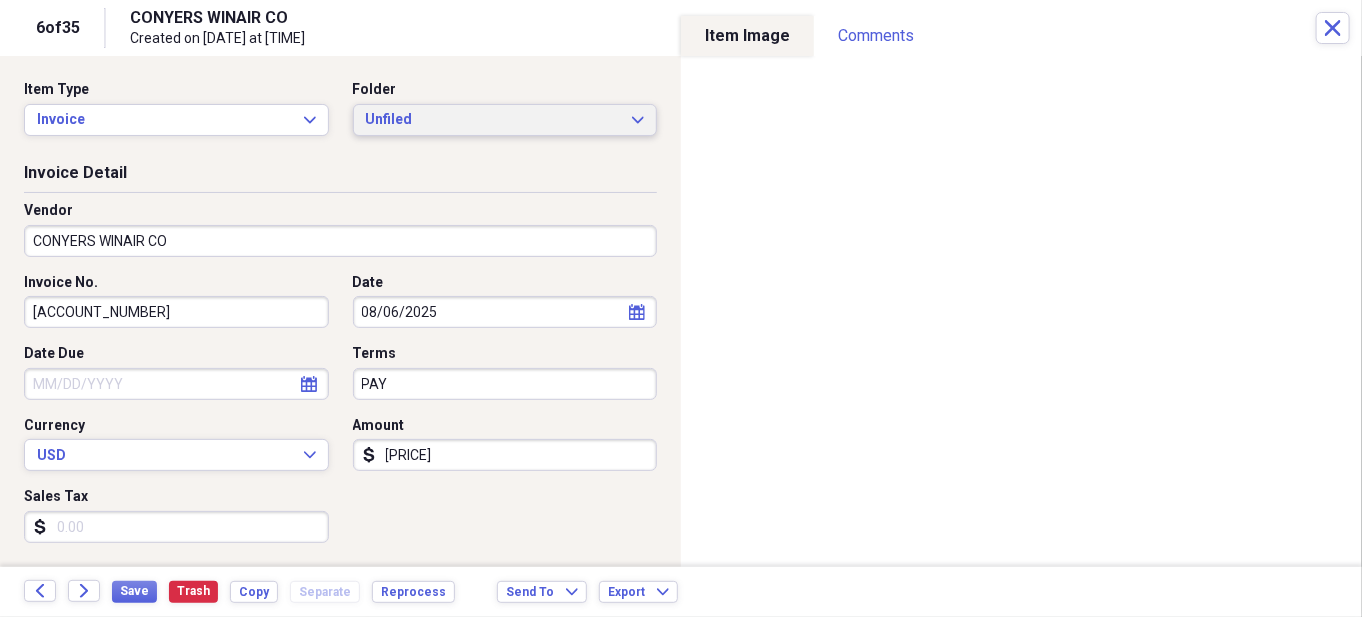 click on "Unfiled" at bounding box center (493, 120) 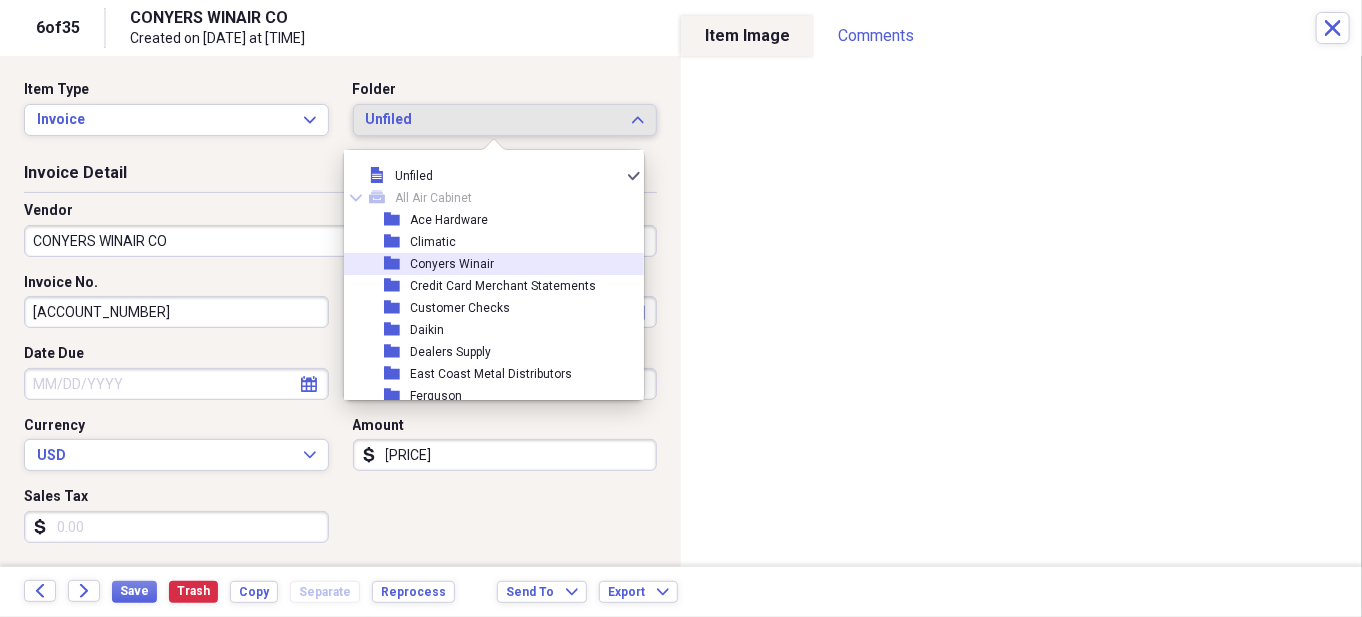 click on "Conyers Winair" at bounding box center (452, 264) 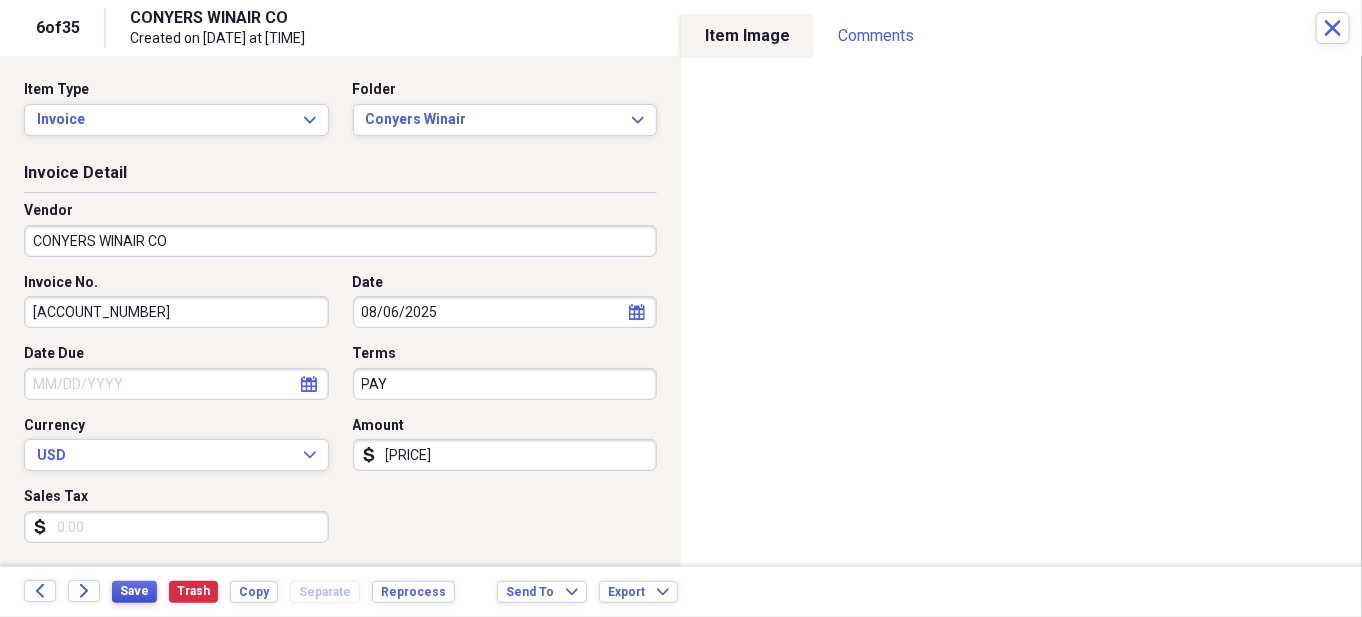 click on "Save" at bounding box center [134, 591] 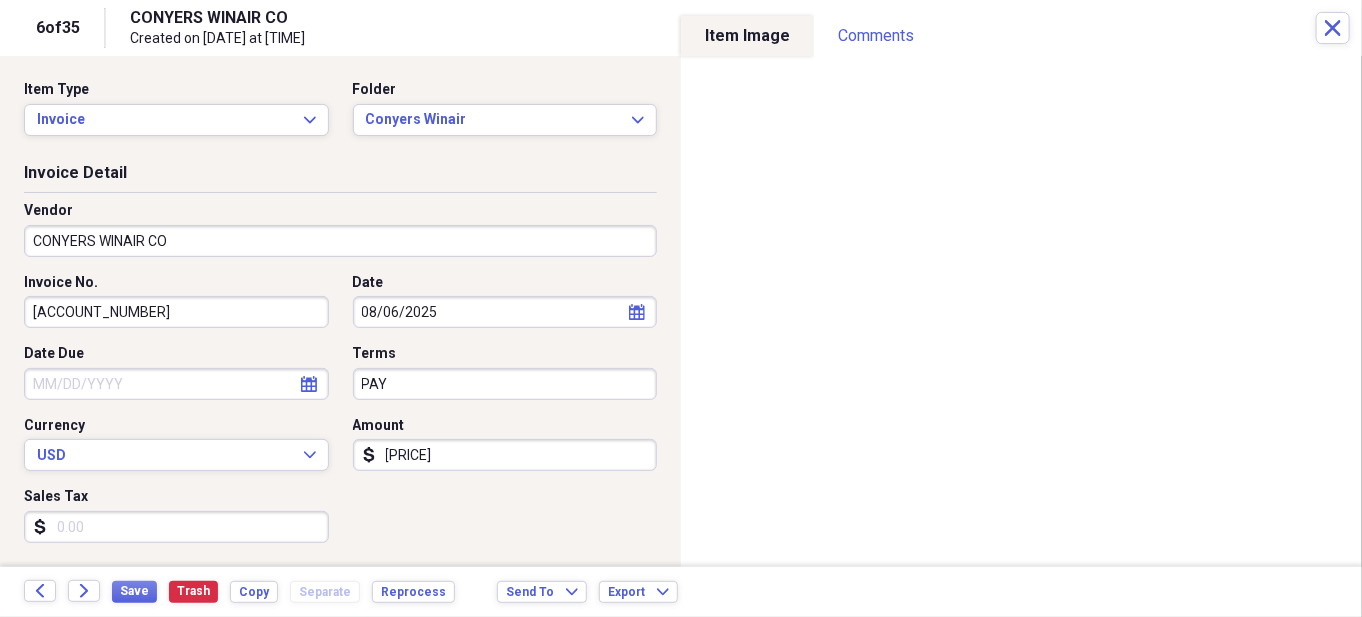 click on "Save Trash Copy Separate Reprocess" at bounding box center [289, 592] 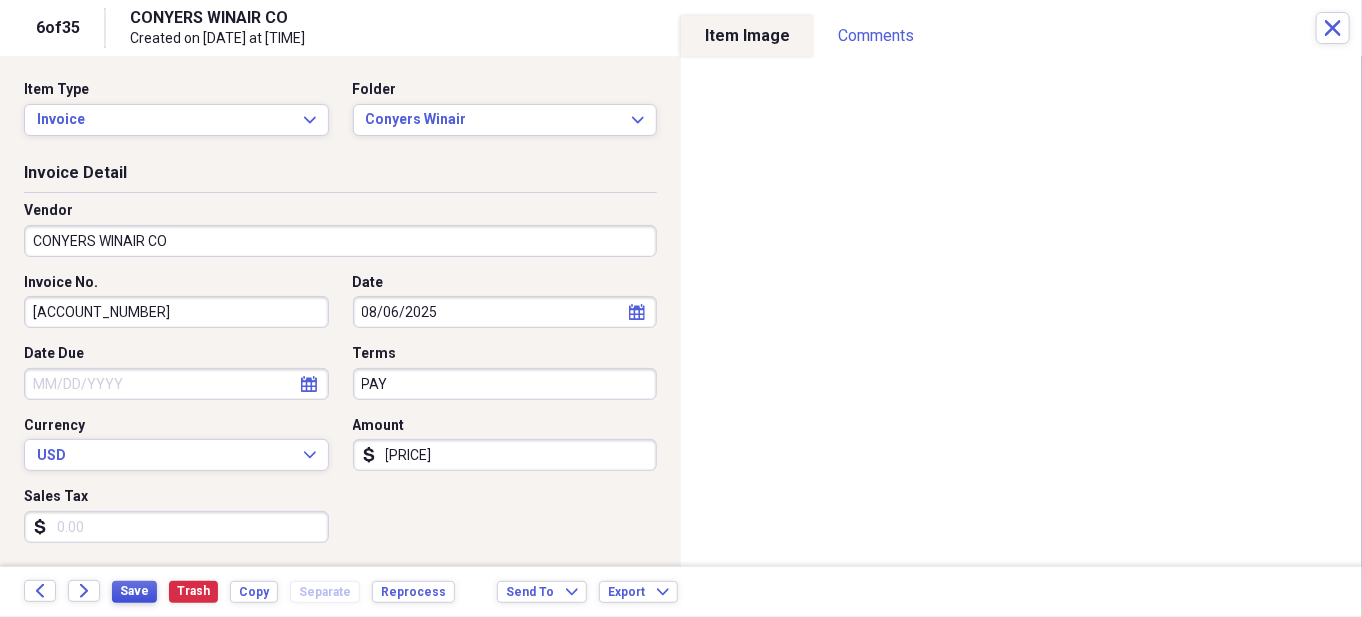 click on "Save" at bounding box center [134, 591] 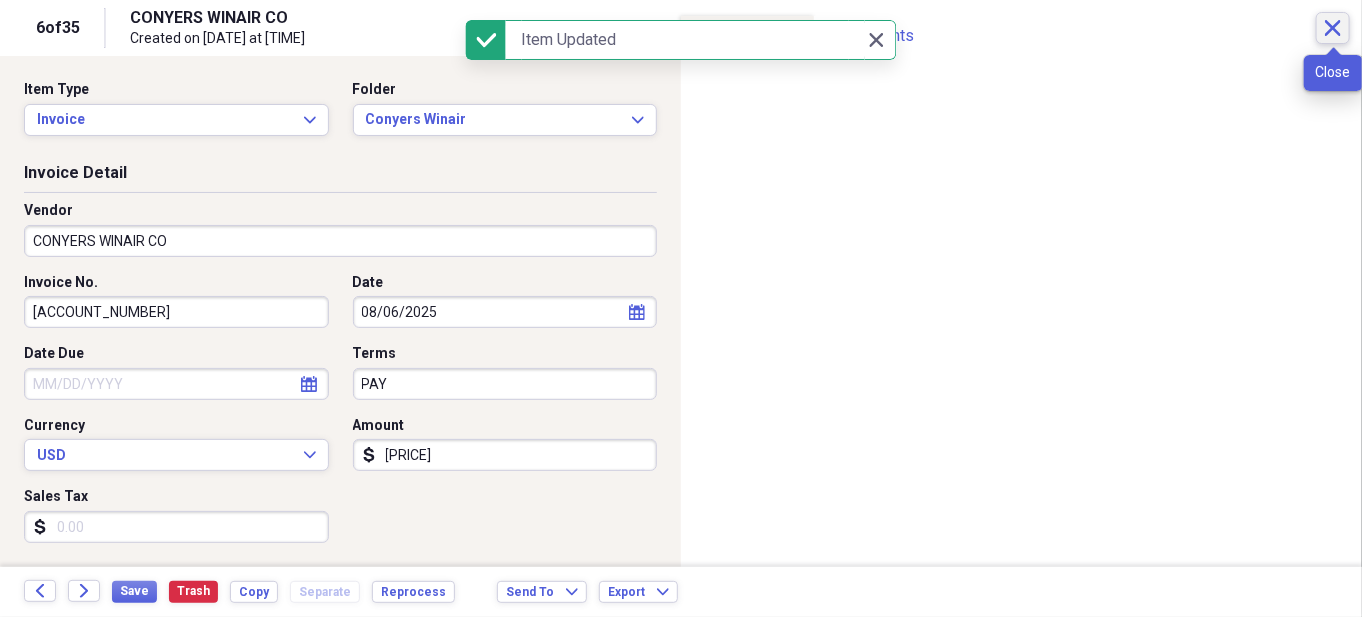 click 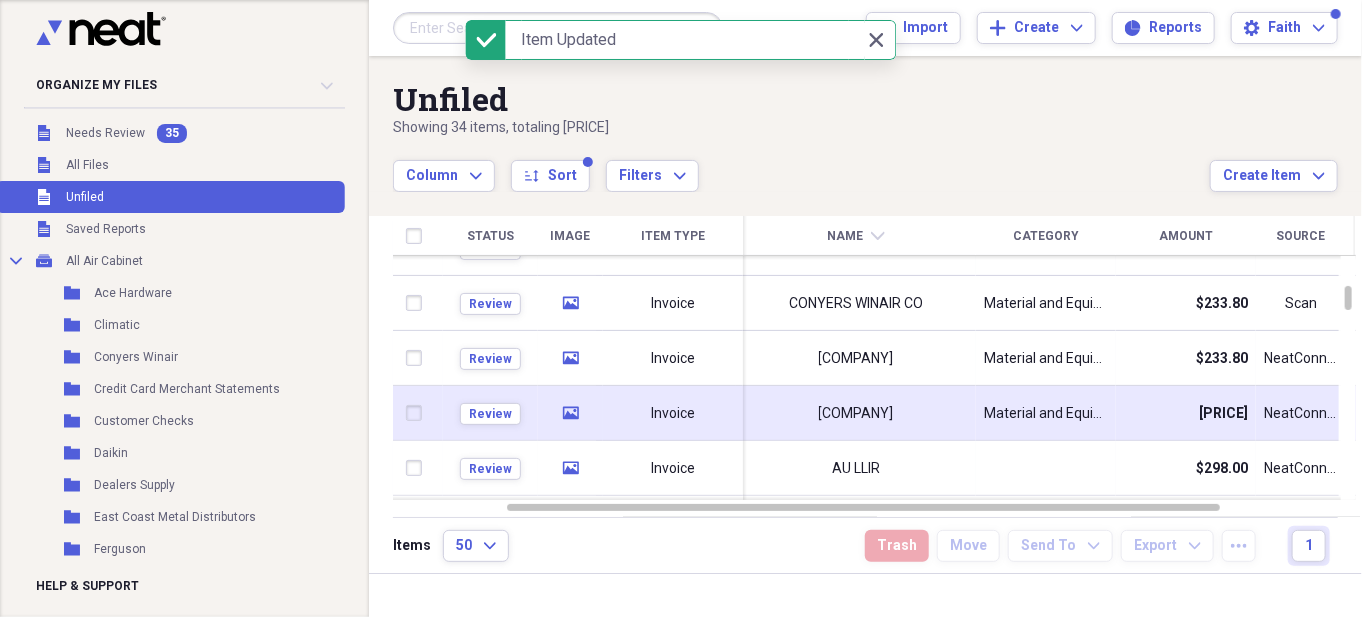 click on "[COMPANY]" at bounding box center (856, 414) 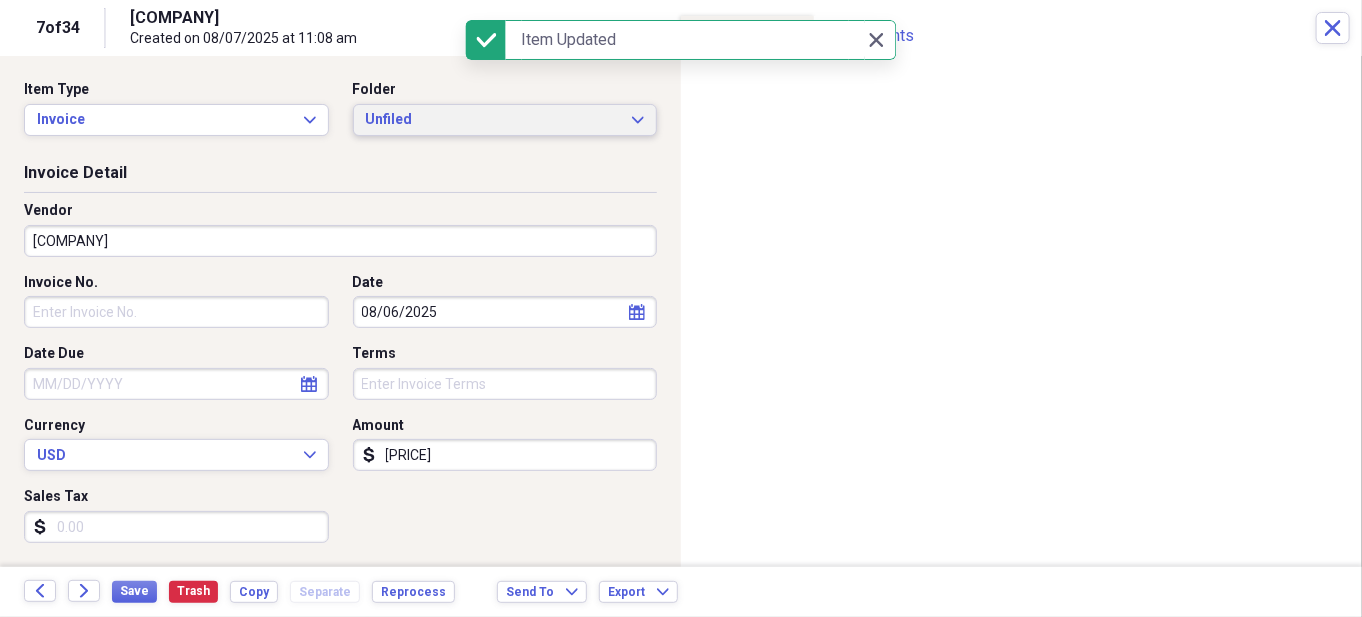 click on "Unfiled" at bounding box center (493, 120) 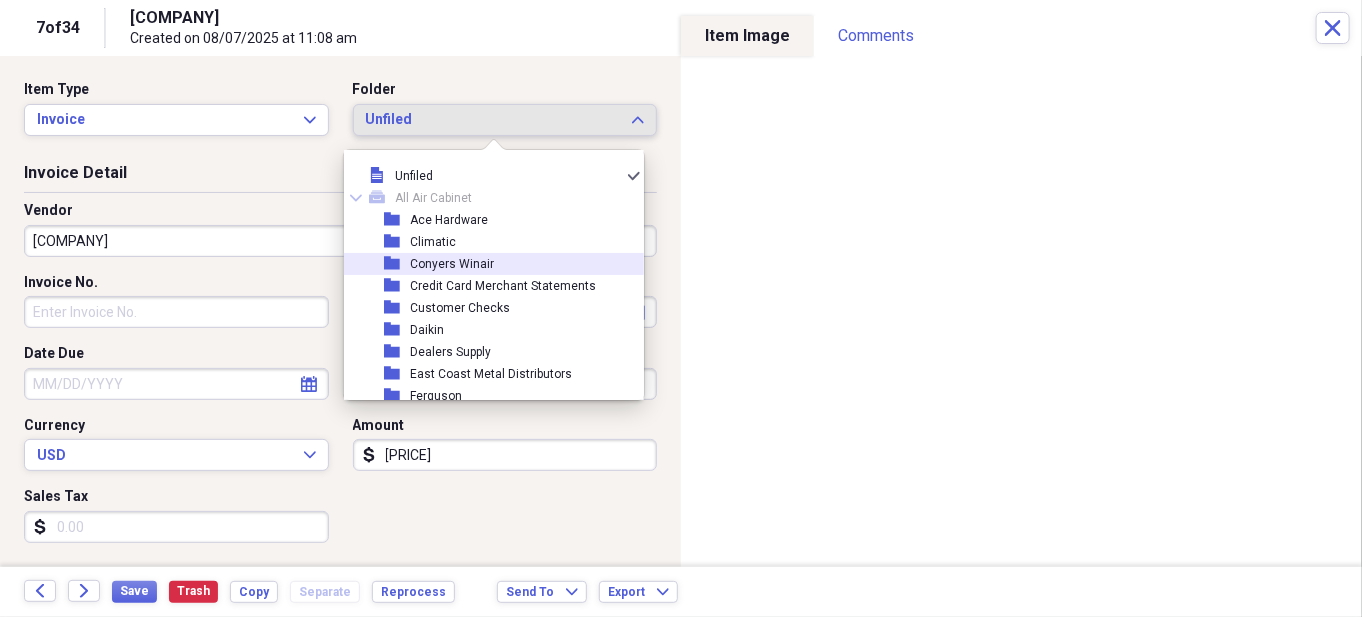 click on "Conyers Winair" at bounding box center (452, 264) 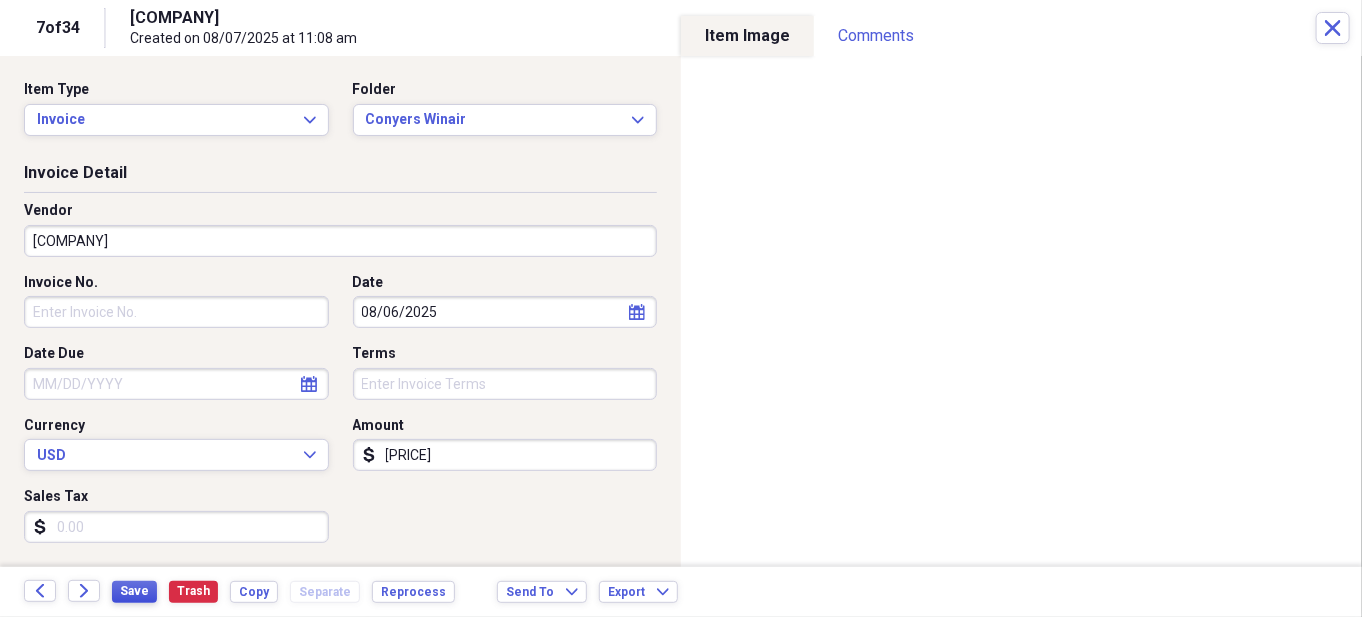 click on "Save" at bounding box center [134, 592] 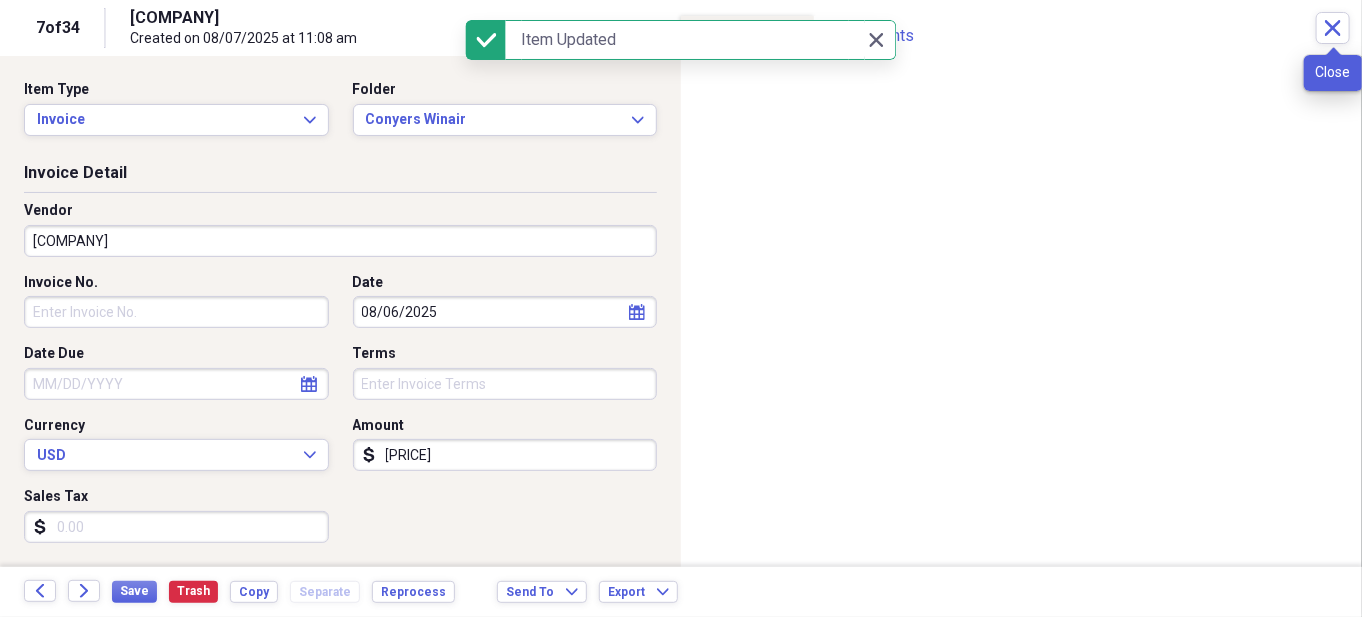 click on "Close" at bounding box center (1333, 28) 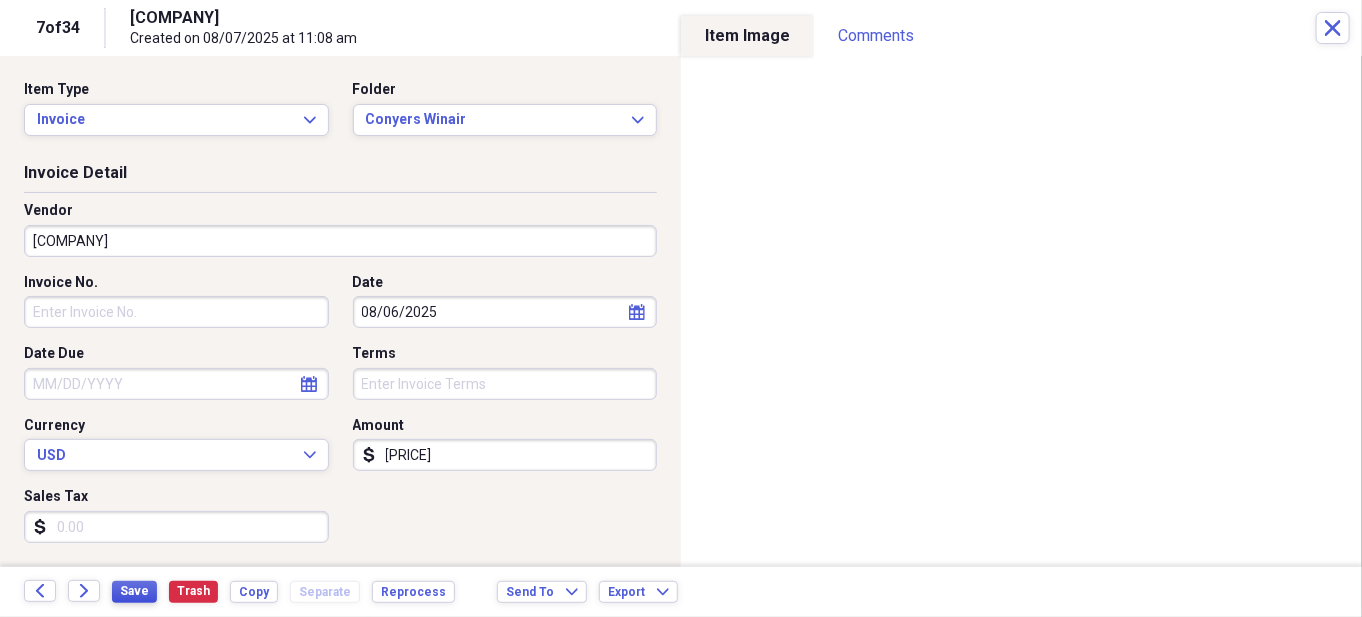 click on "Save" at bounding box center [134, 591] 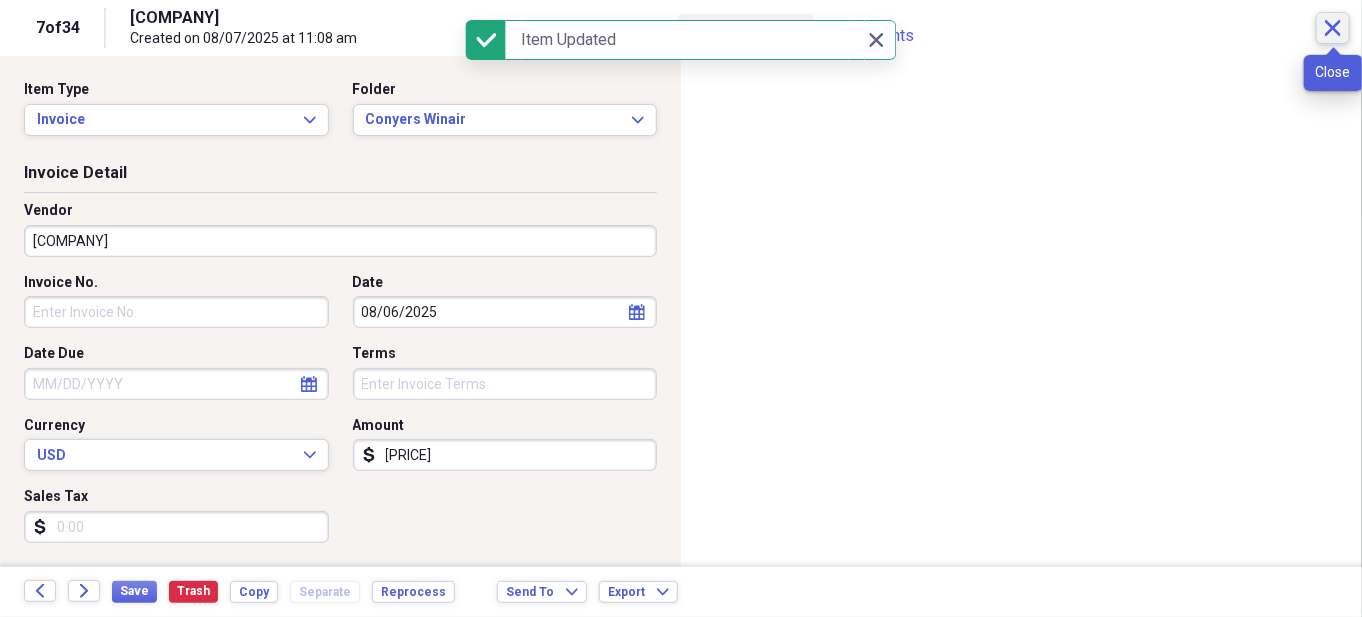 click on "Close" 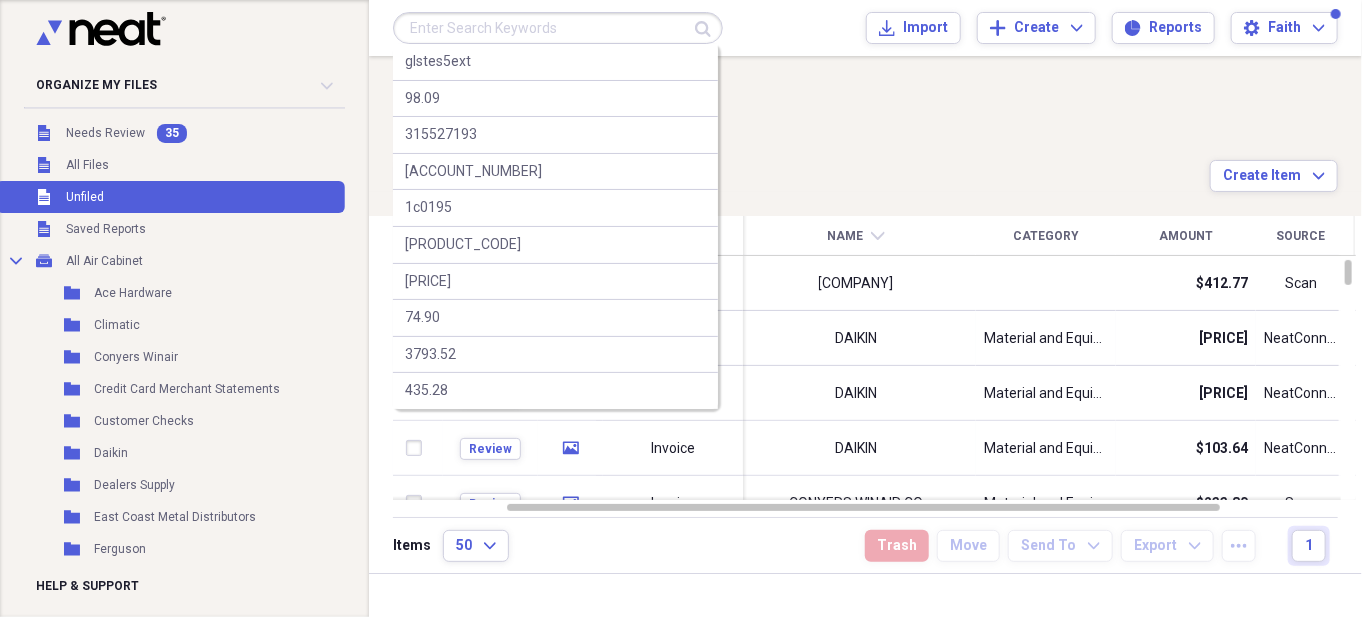 click at bounding box center [558, 28] 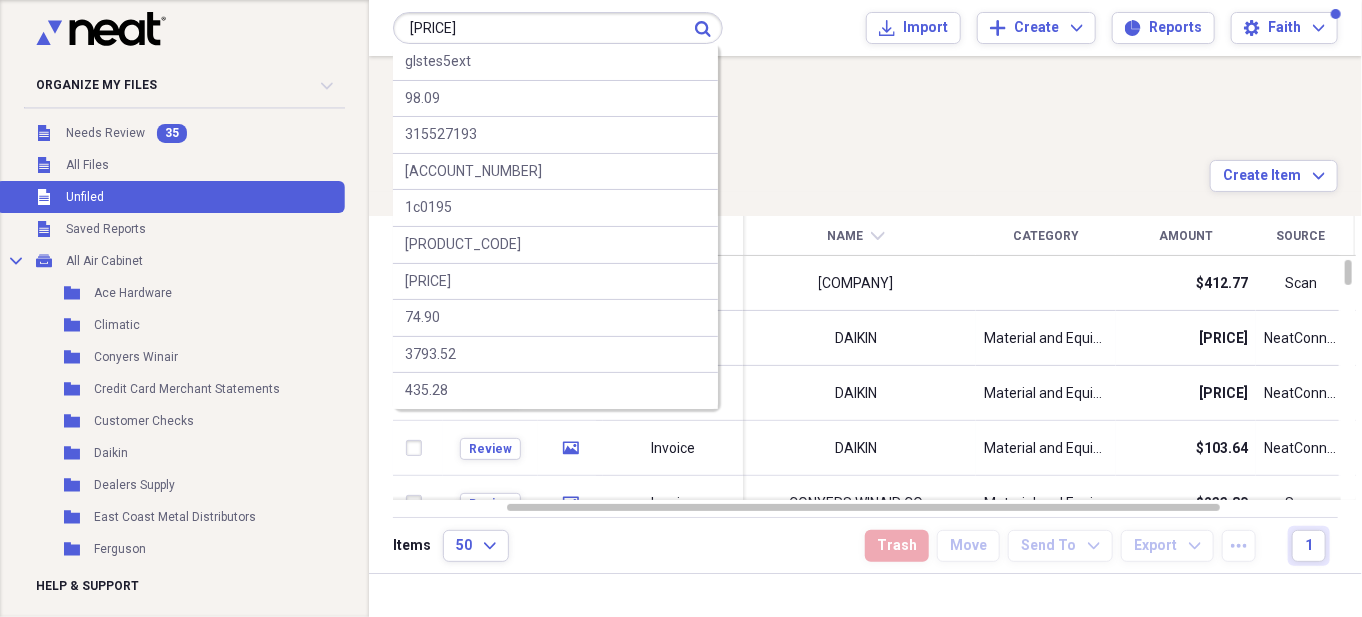 type on "[PRICE]" 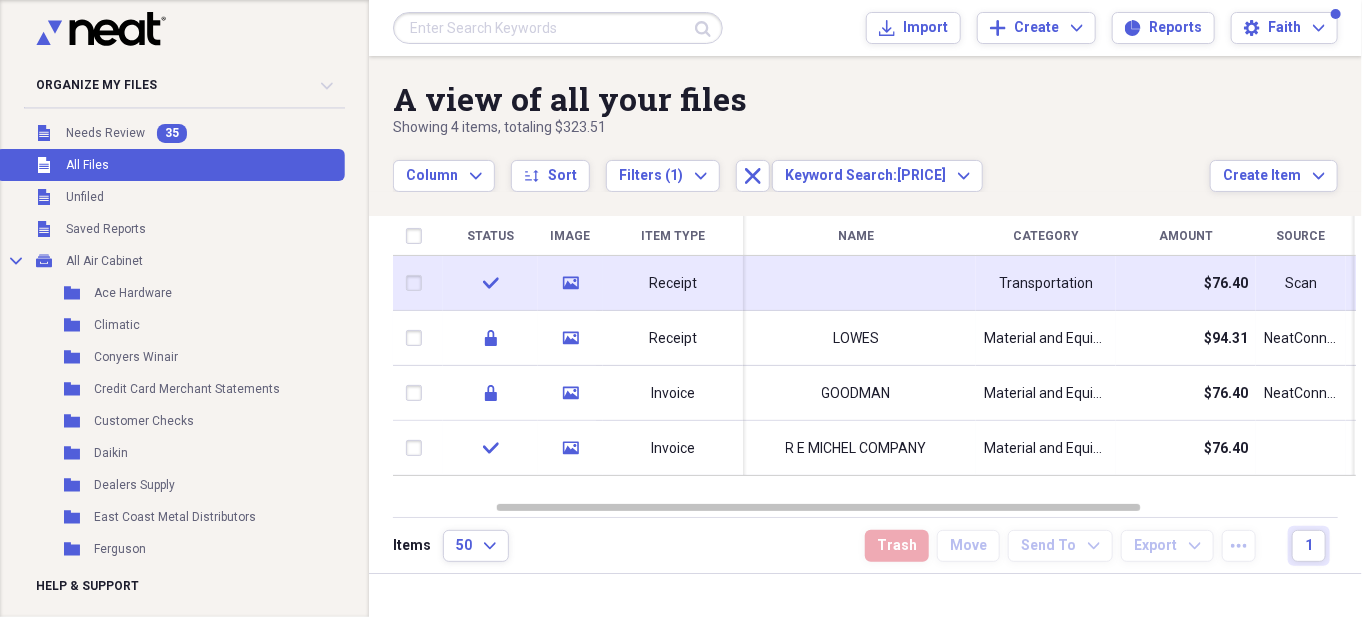 click at bounding box center (856, 283) 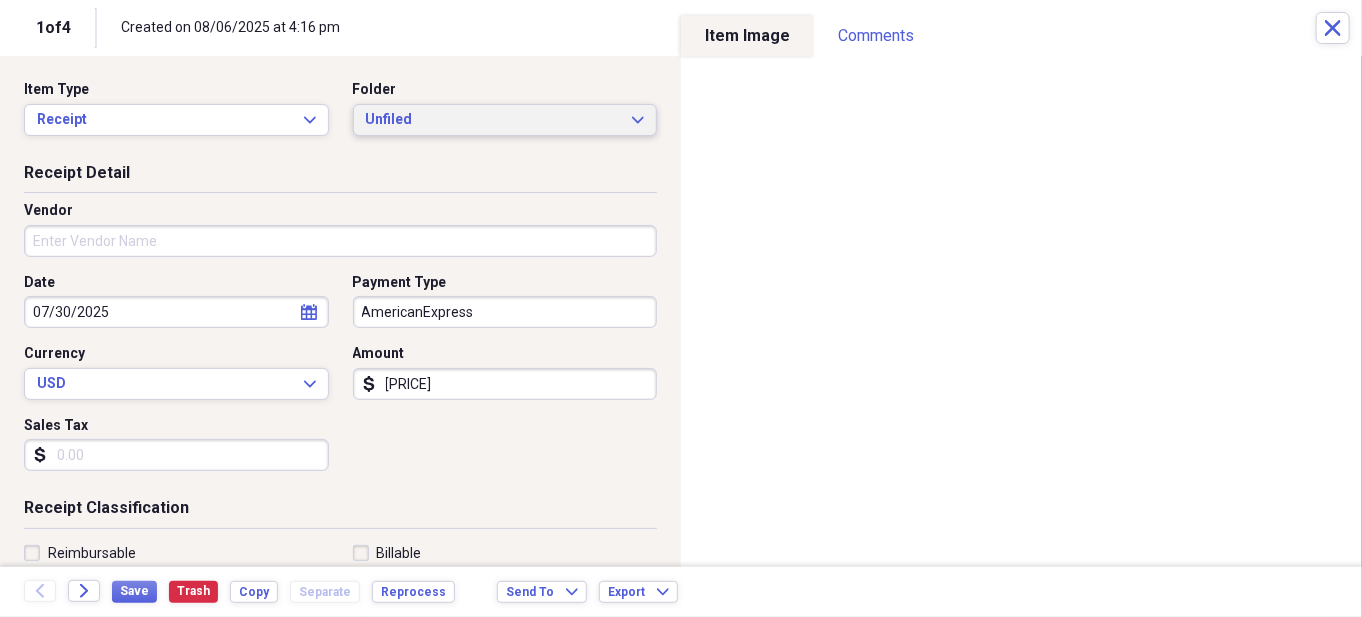 click on "Unfiled" at bounding box center (493, 120) 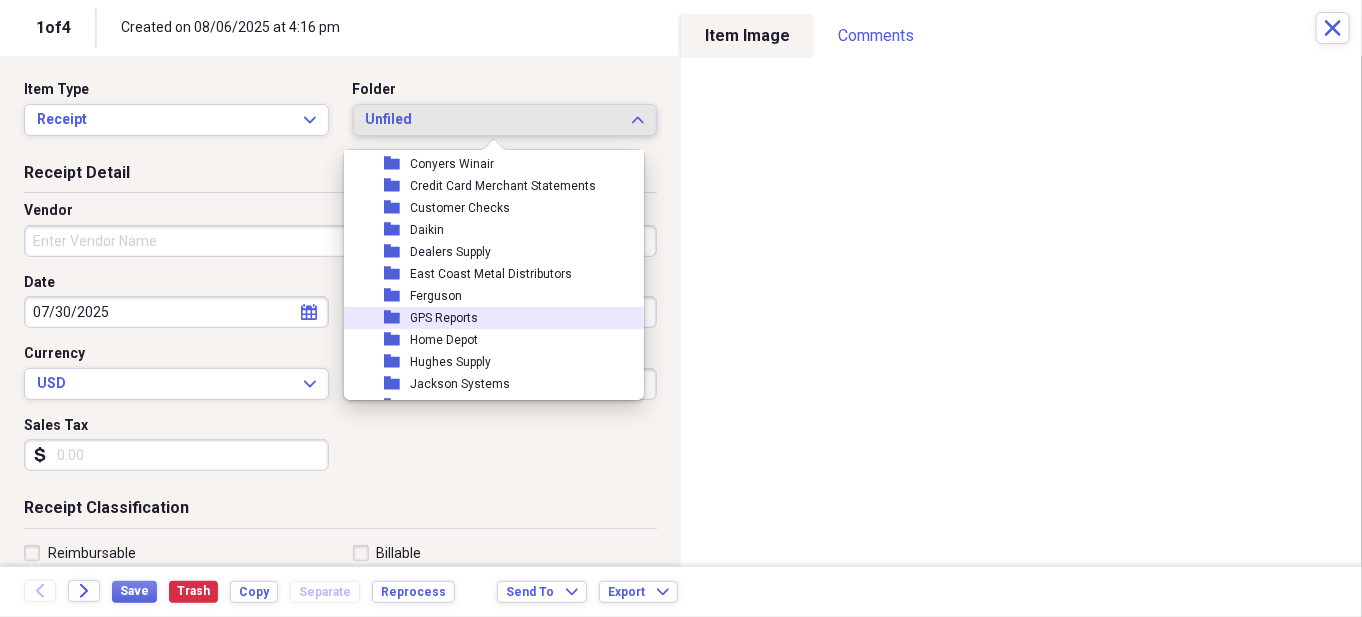 scroll, scrollTop: 200, scrollLeft: 0, axis: vertical 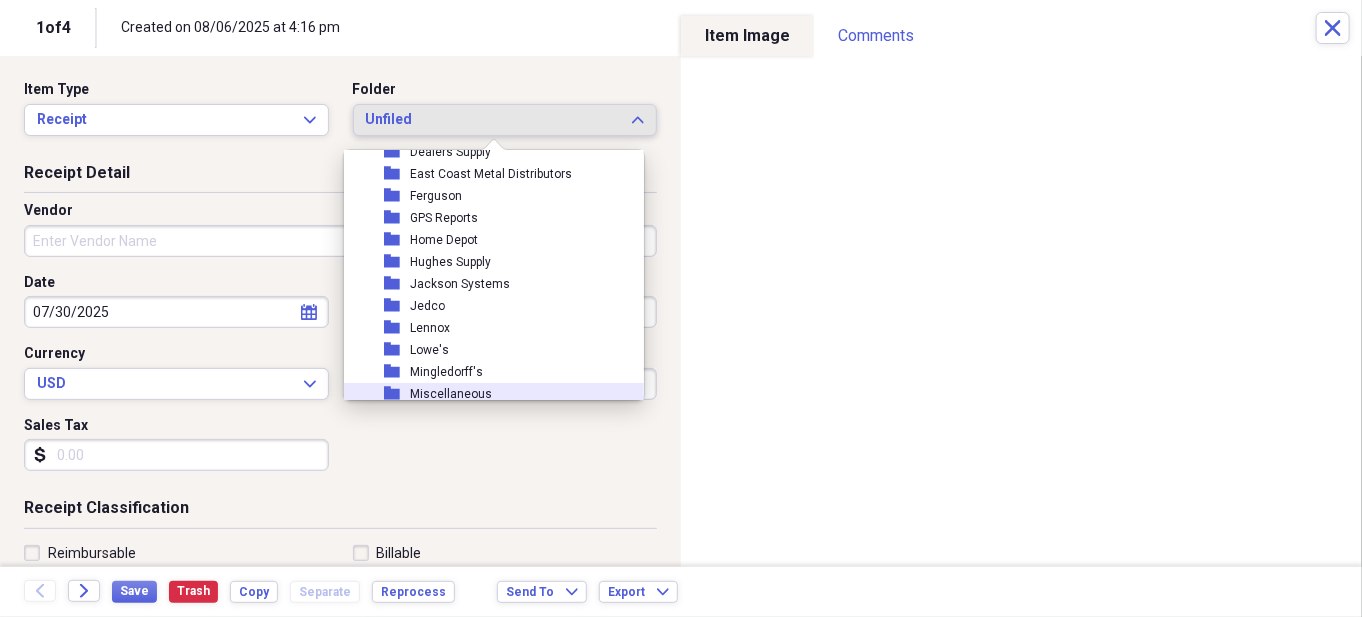 click on "Miscellaneous" at bounding box center [451, 394] 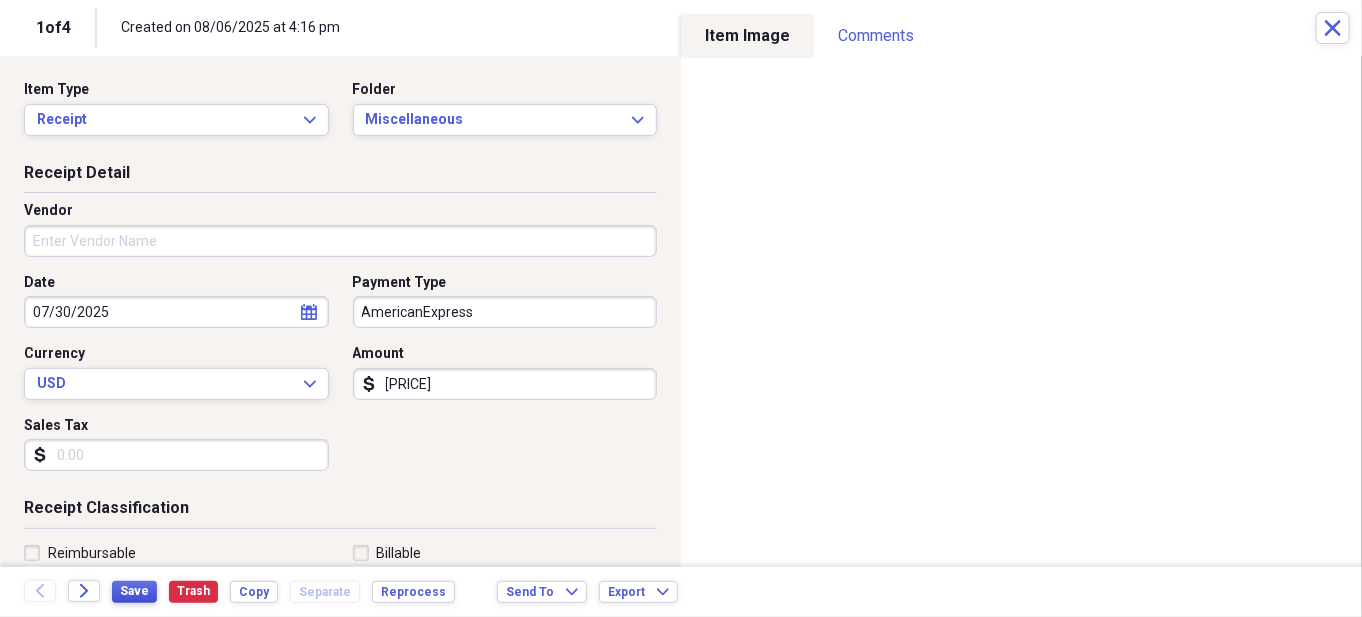 click on "Save" at bounding box center (134, 591) 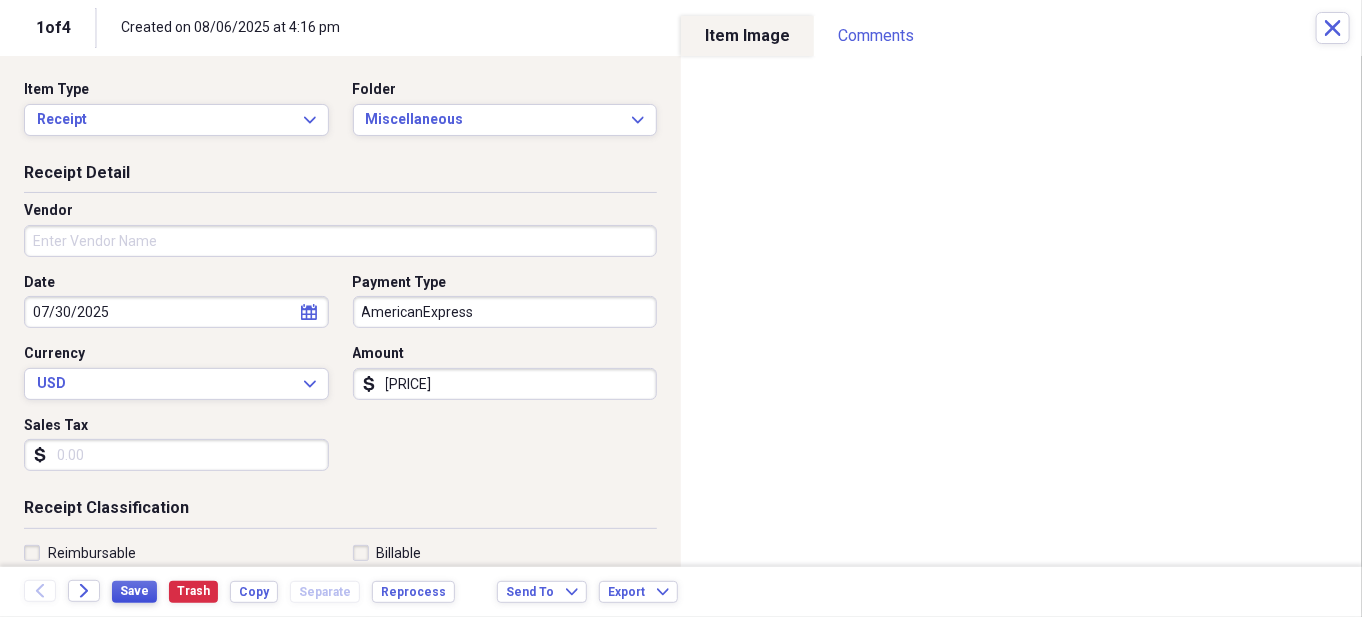 click on "Save" at bounding box center [134, 592] 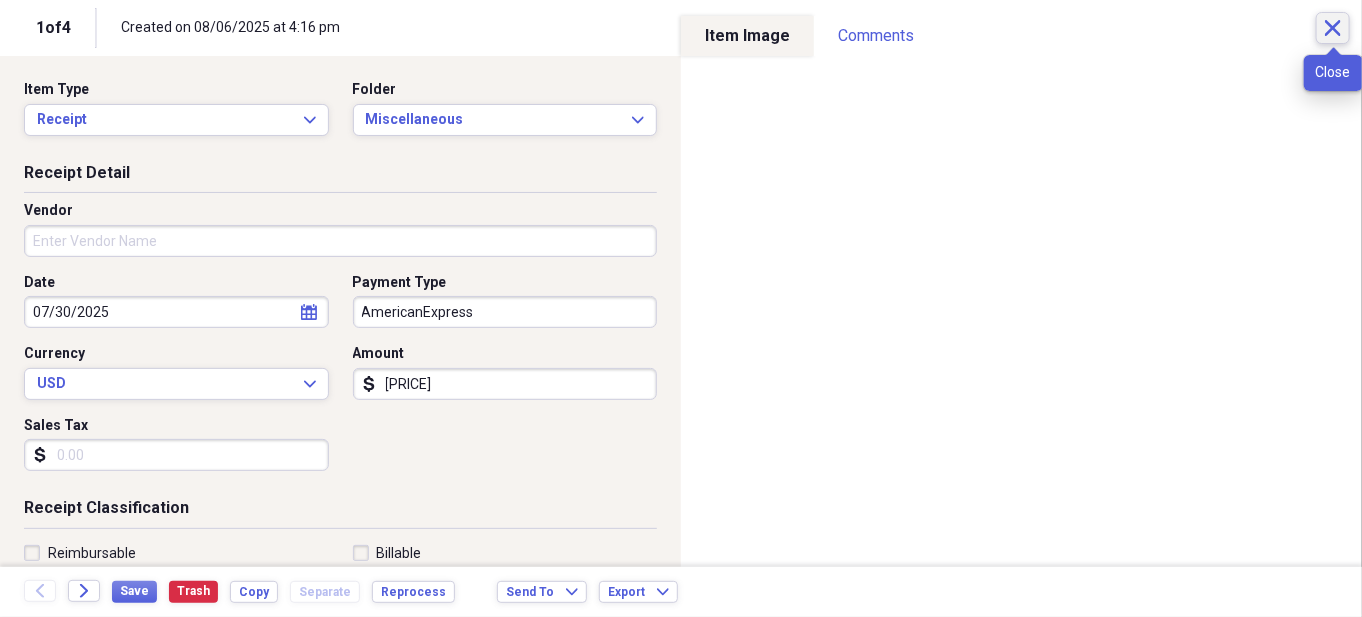 click on "Close" 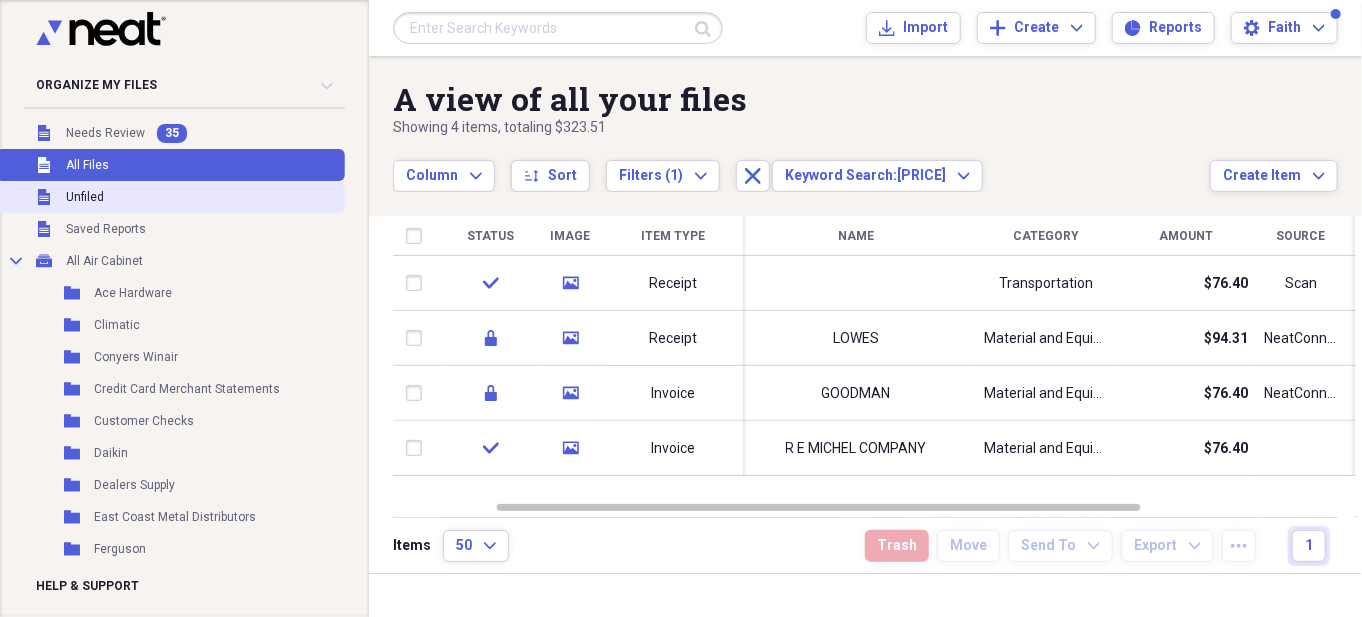click on "Unfiled Unfiled" at bounding box center [170, 197] 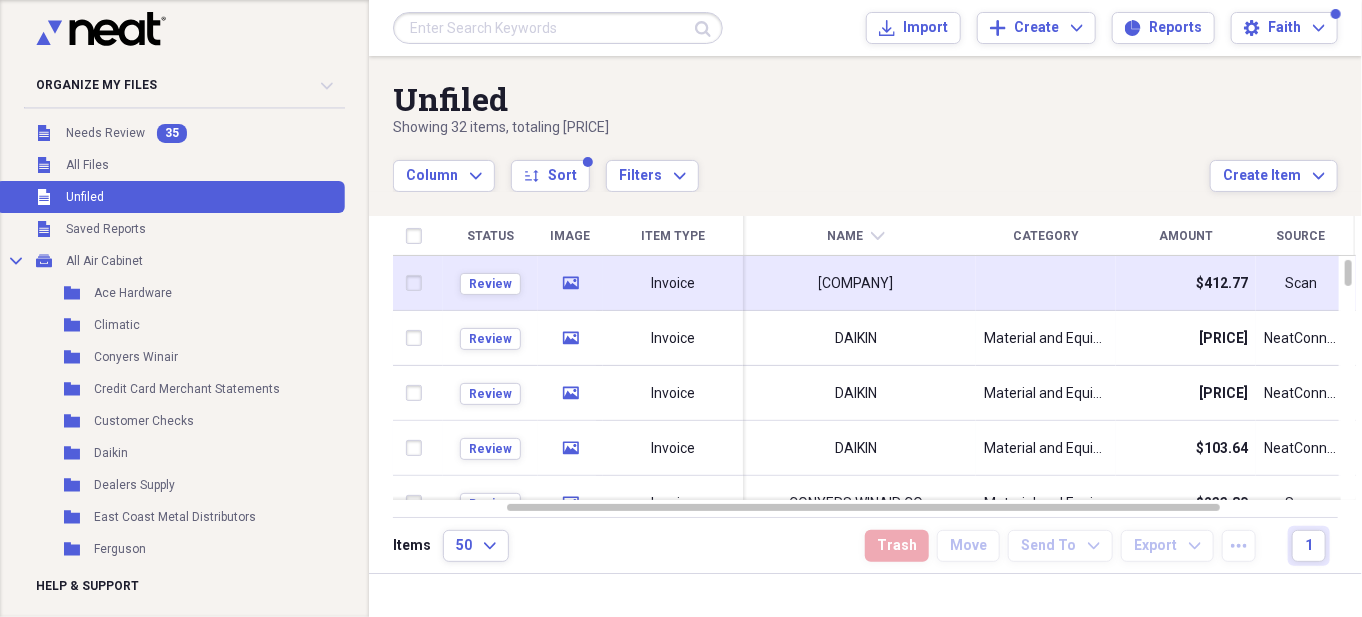 click at bounding box center (1046, 283) 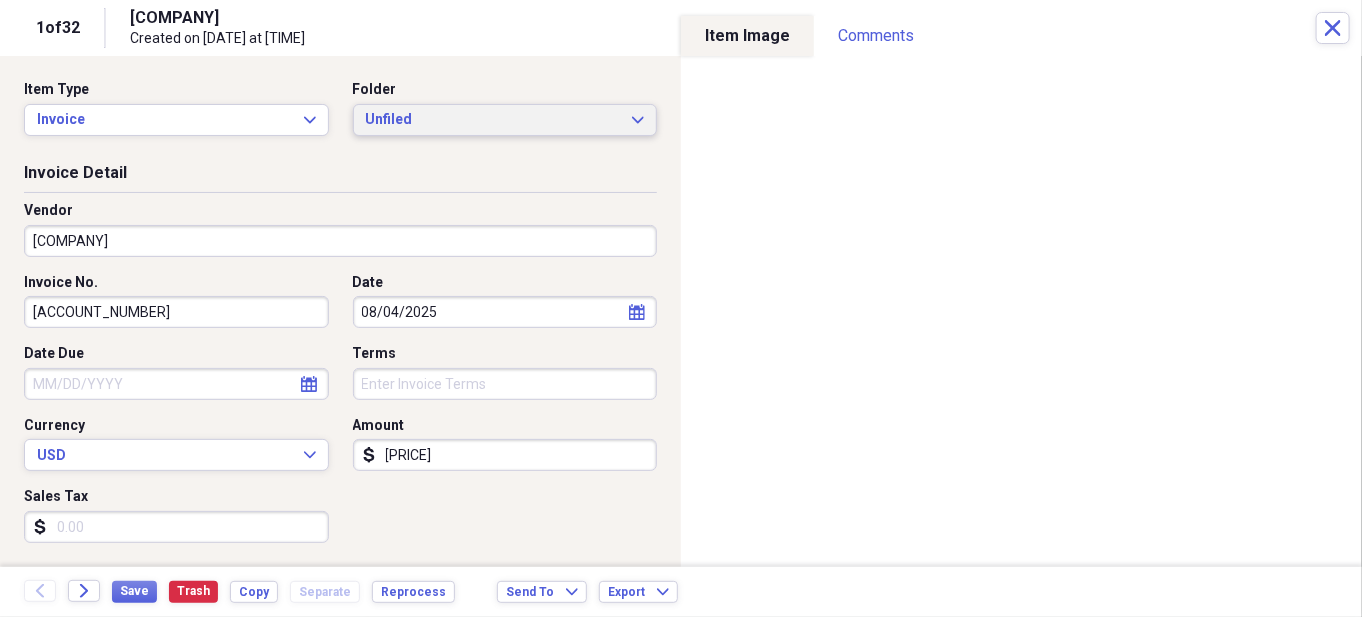click on "Unfiled" at bounding box center [493, 120] 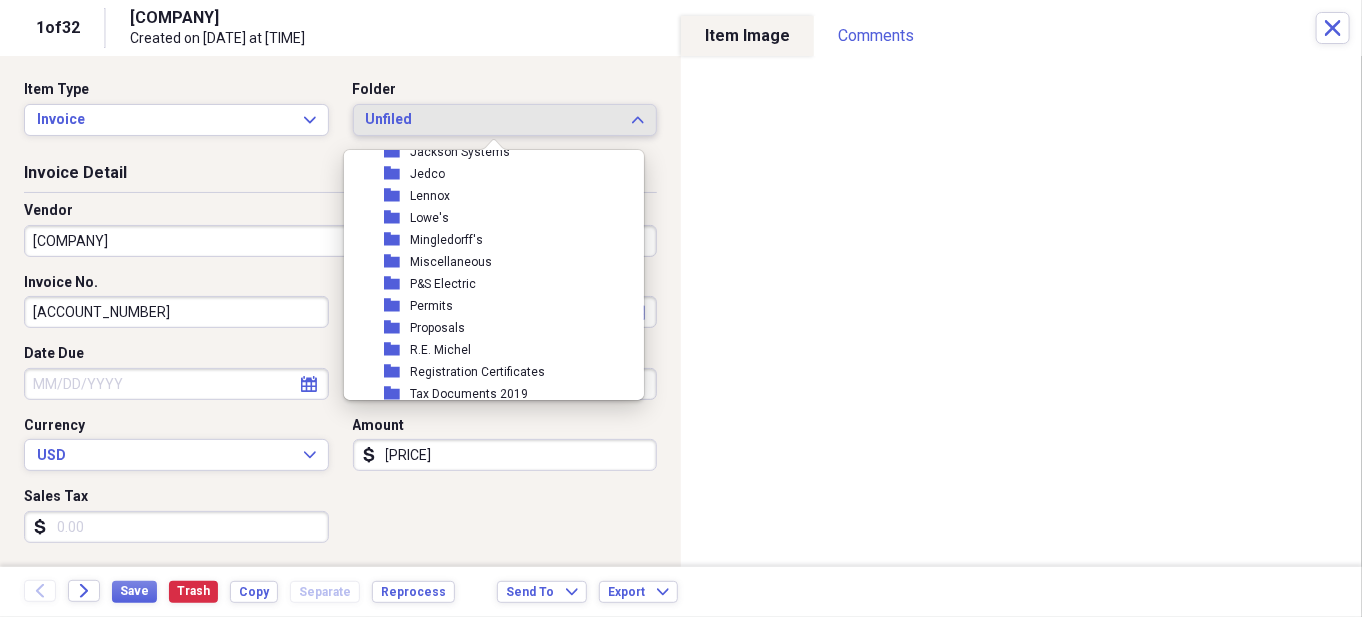scroll, scrollTop: 300, scrollLeft: 0, axis: vertical 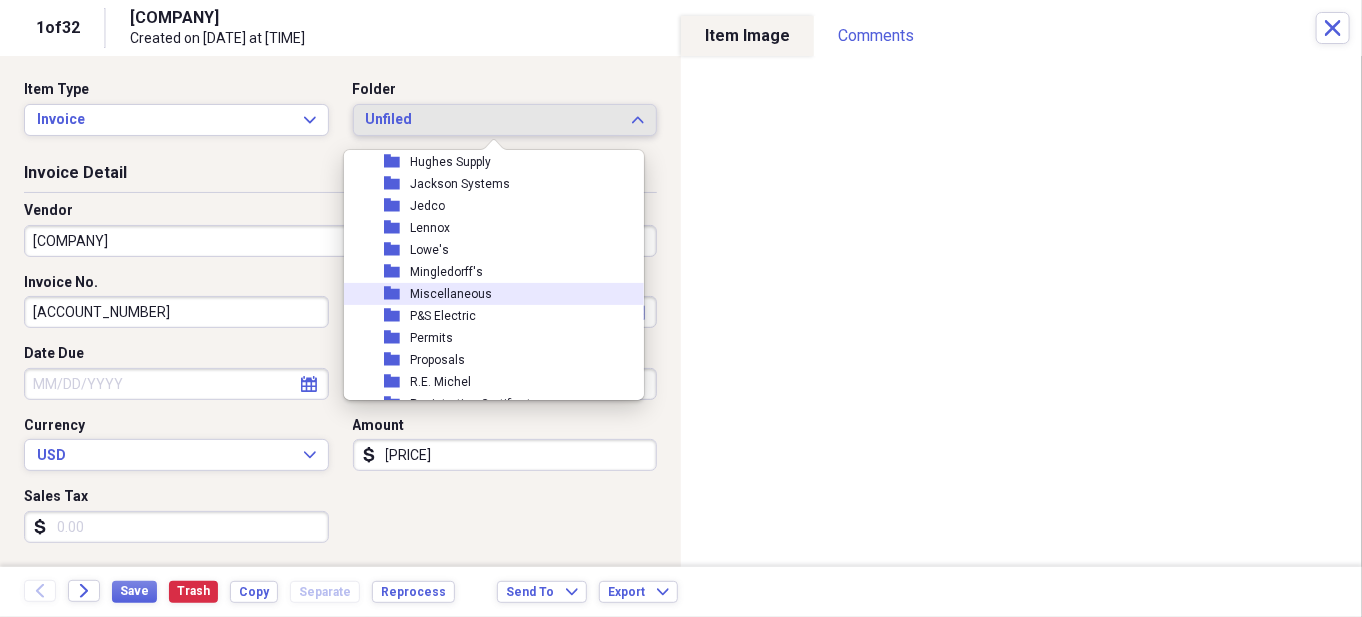 click on "Miscellaneous" at bounding box center (451, 294) 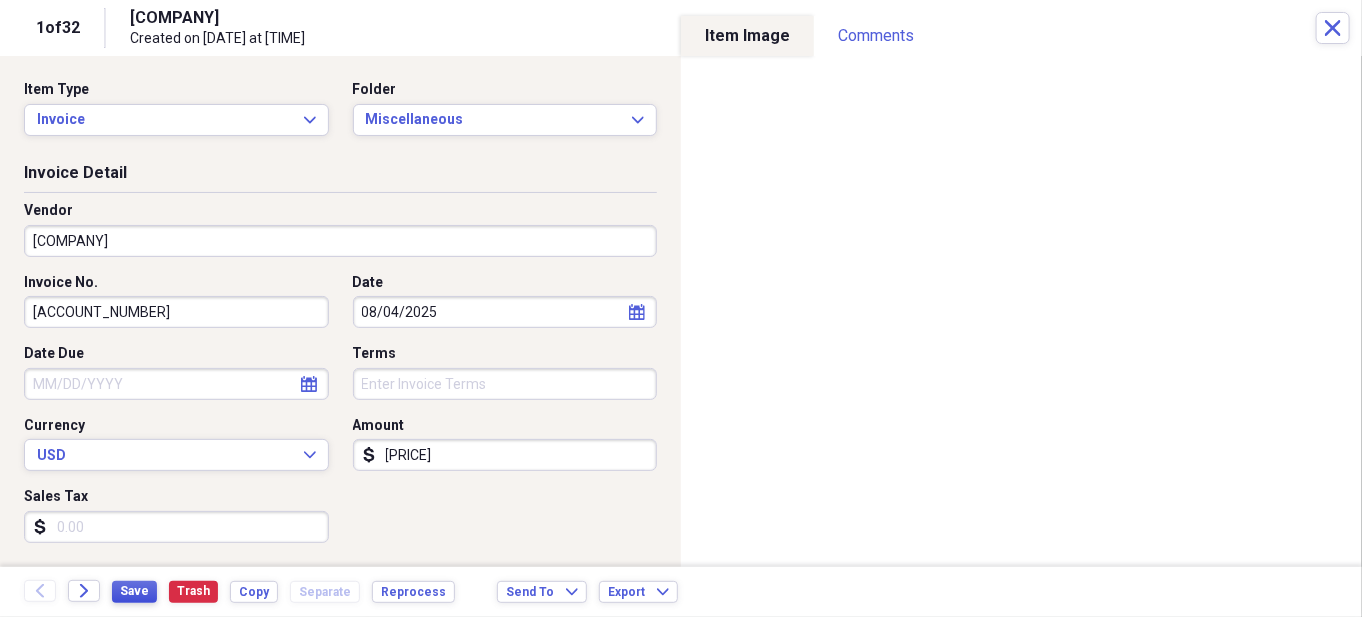 click on "Save" at bounding box center [134, 591] 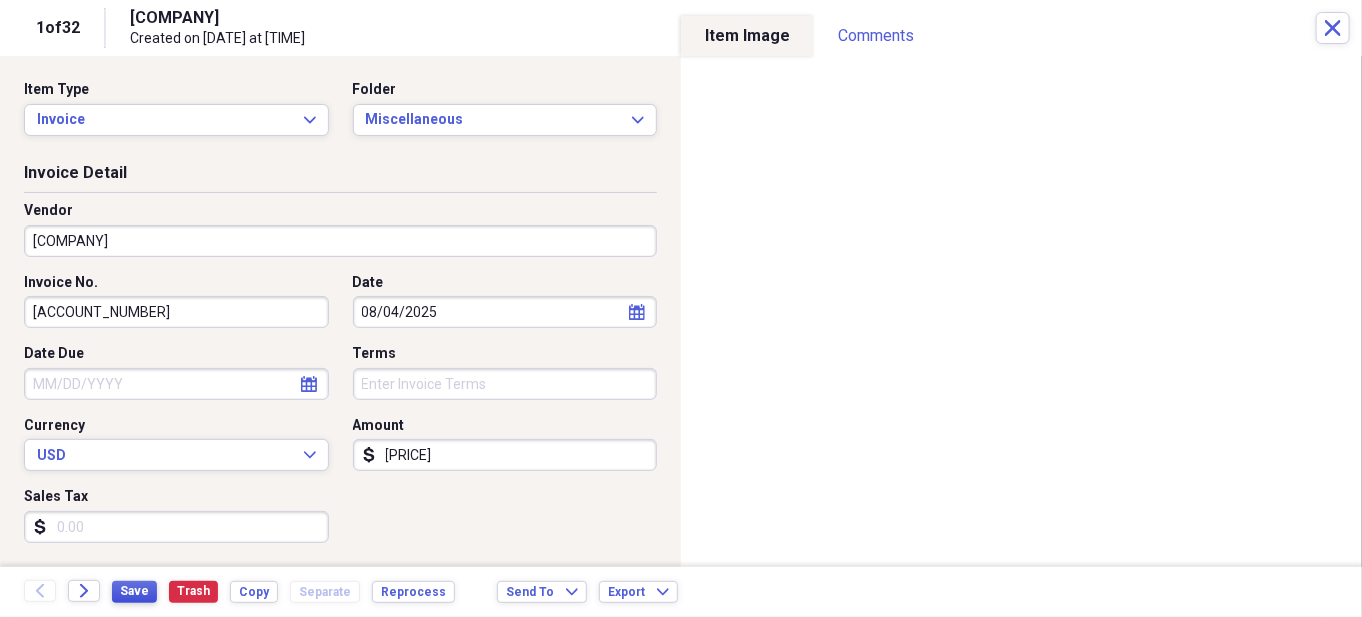 click on "Save" at bounding box center [134, 591] 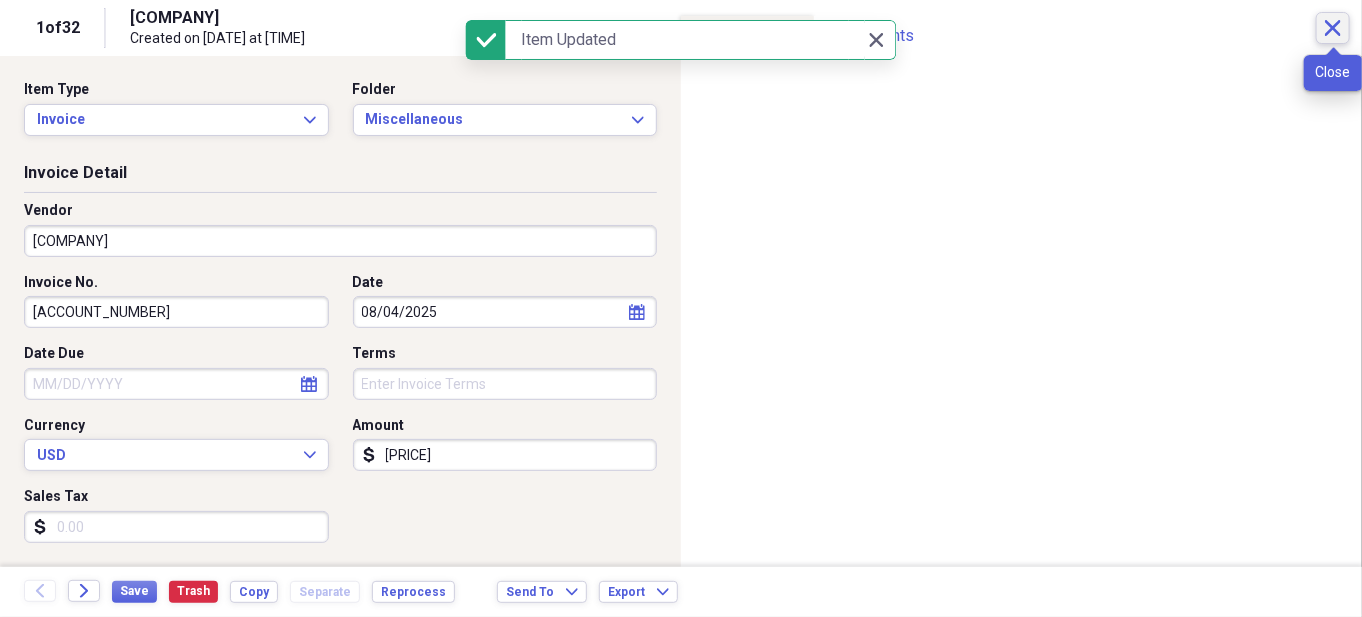 click on "Close" at bounding box center [1333, 28] 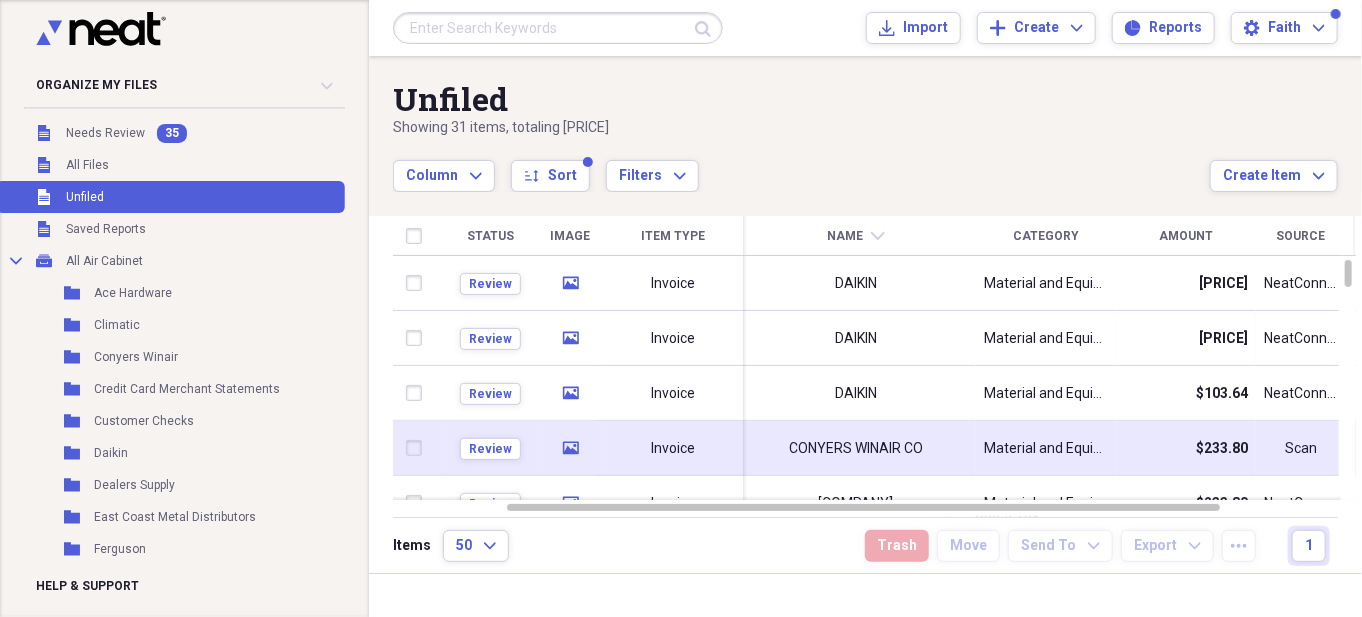 click on "Invoice" at bounding box center [673, 448] 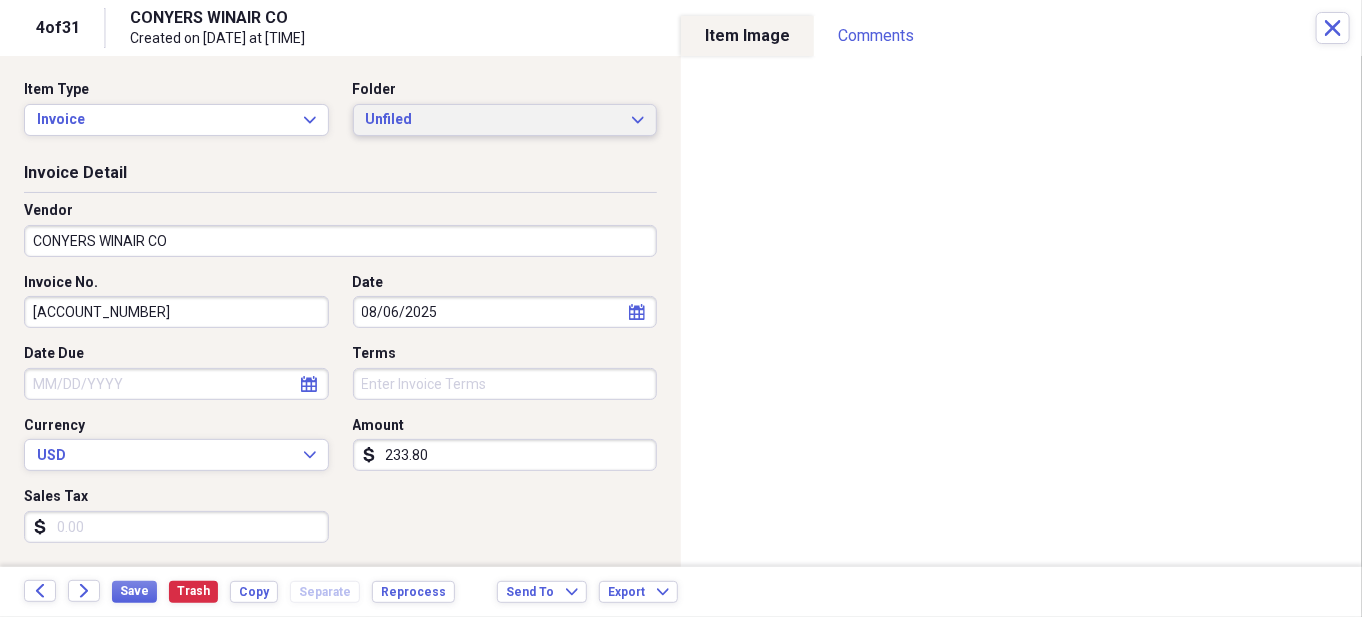 click on "Unfiled" at bounding box center [493, 120] 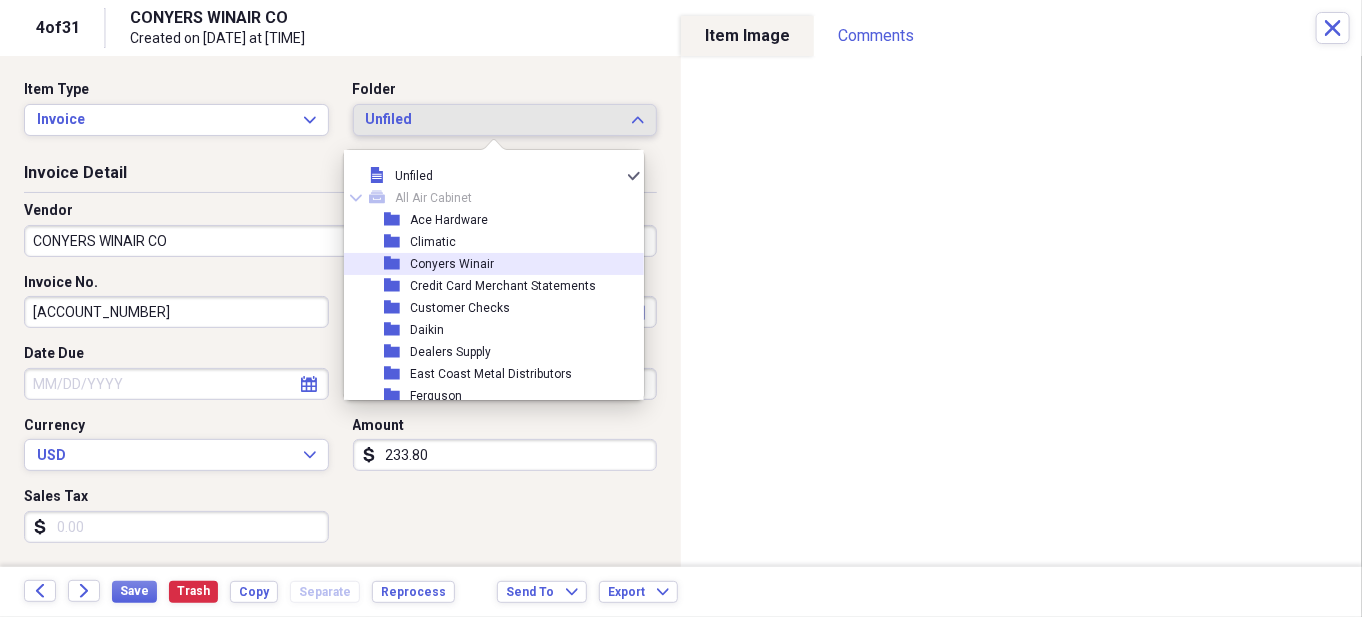 click on "Conyers Winair" at bounding box center [452, 264] 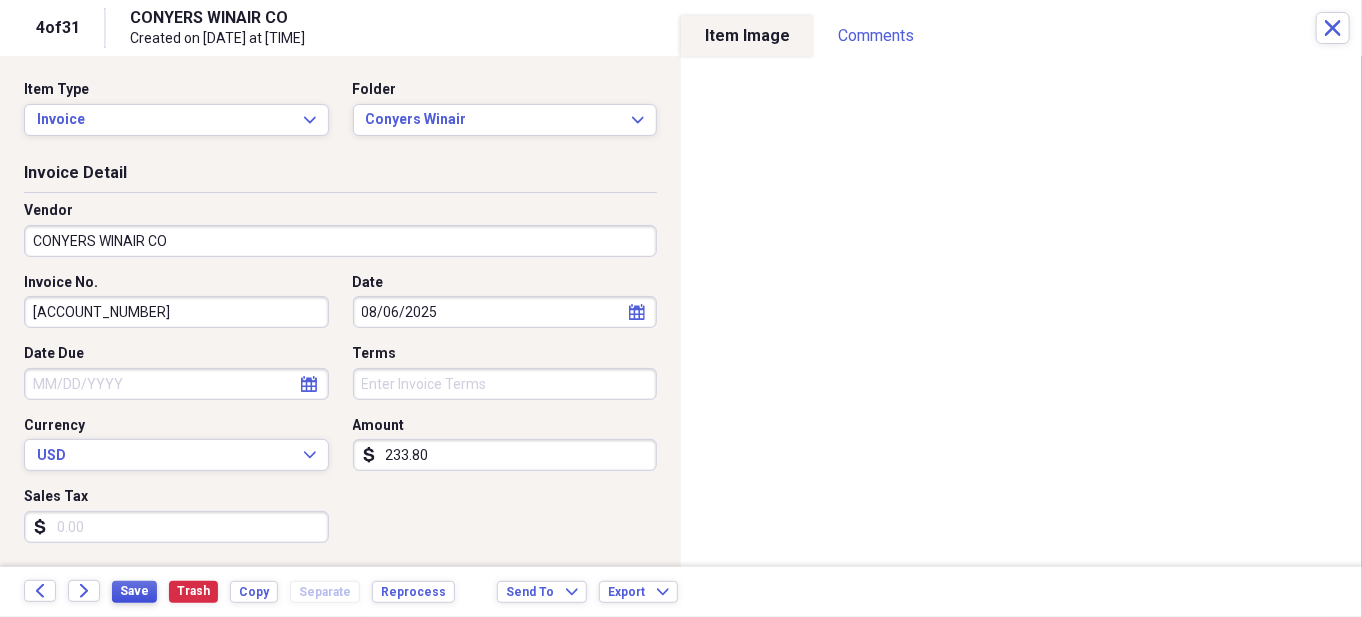 click on "Save" at bounding box center (134, 591) 